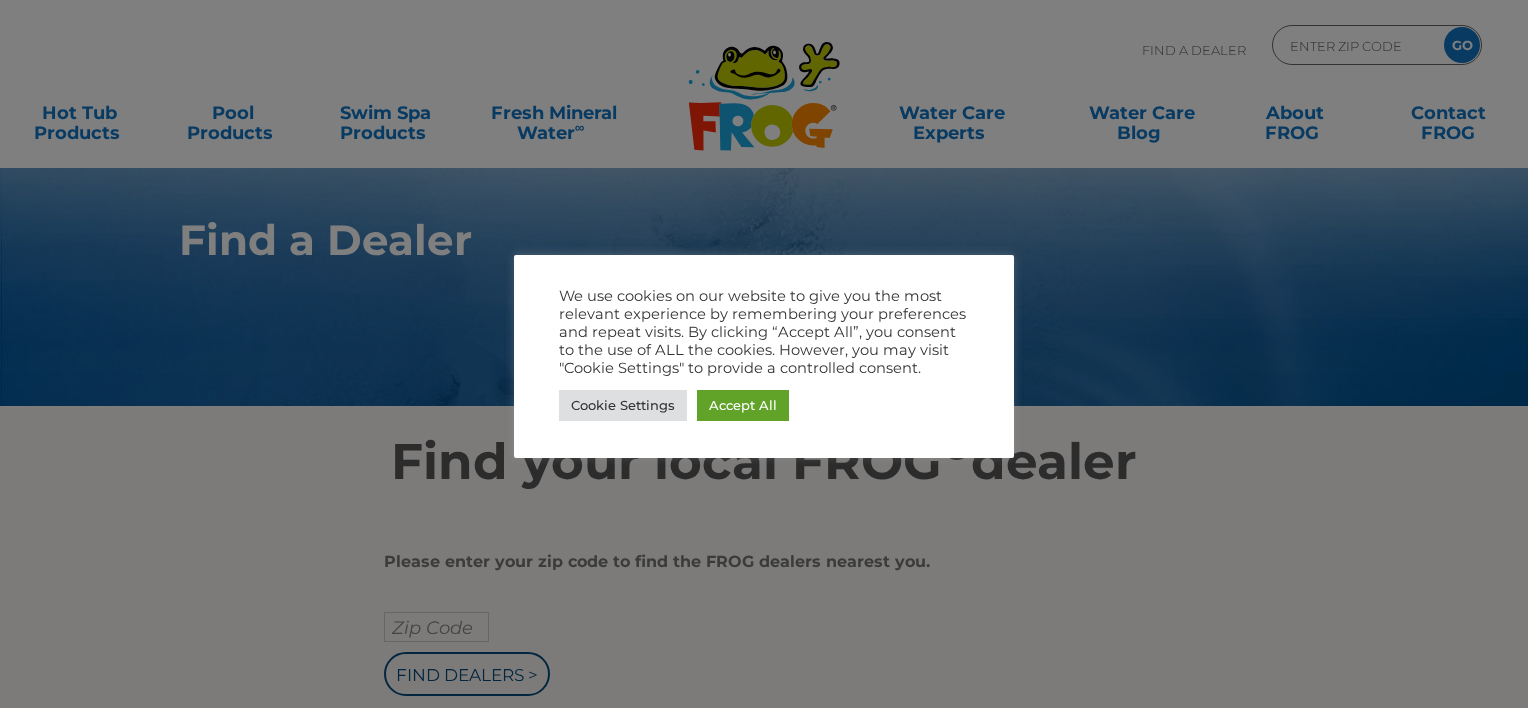 scroll, scrollTop: 0, scrollLeft: 0, axis: both 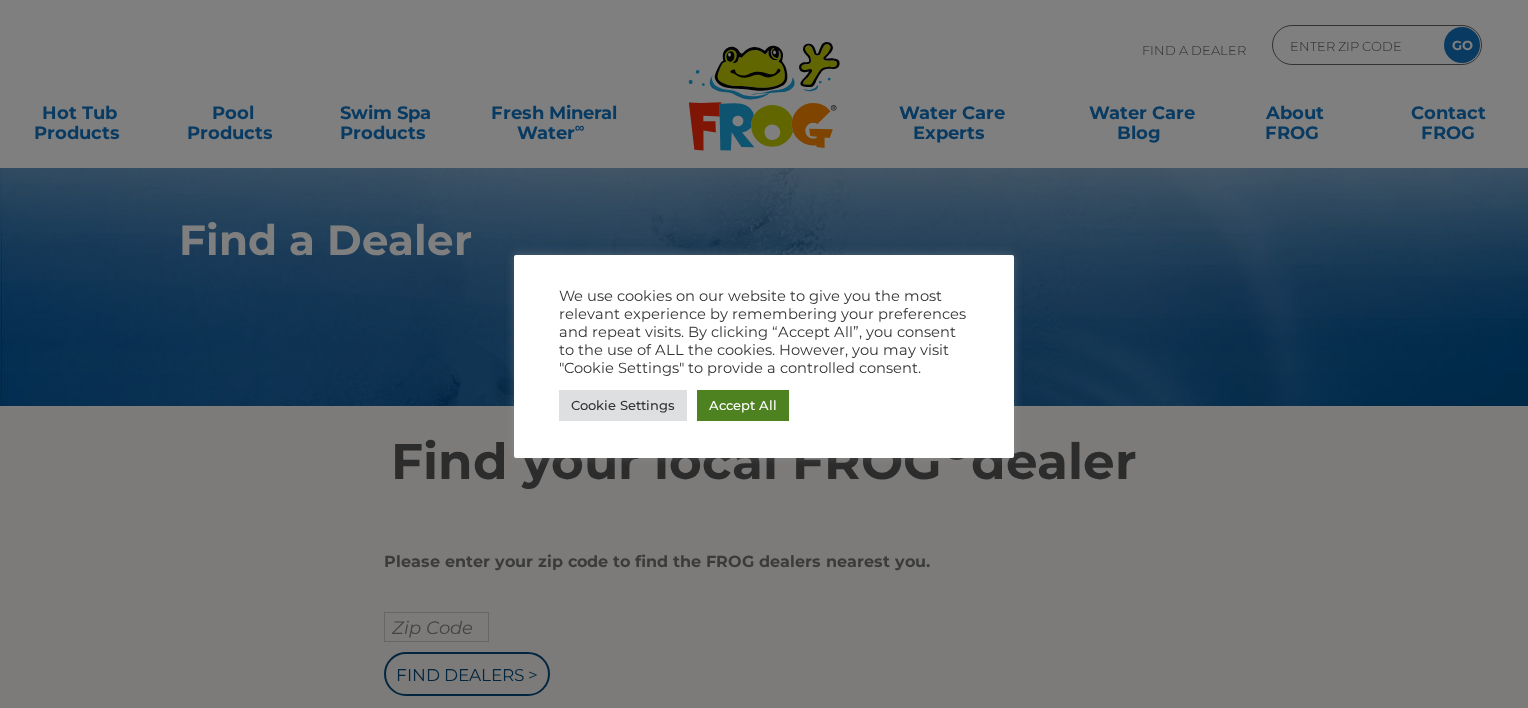 click on "Accept All" at bounding box center [743, 405] 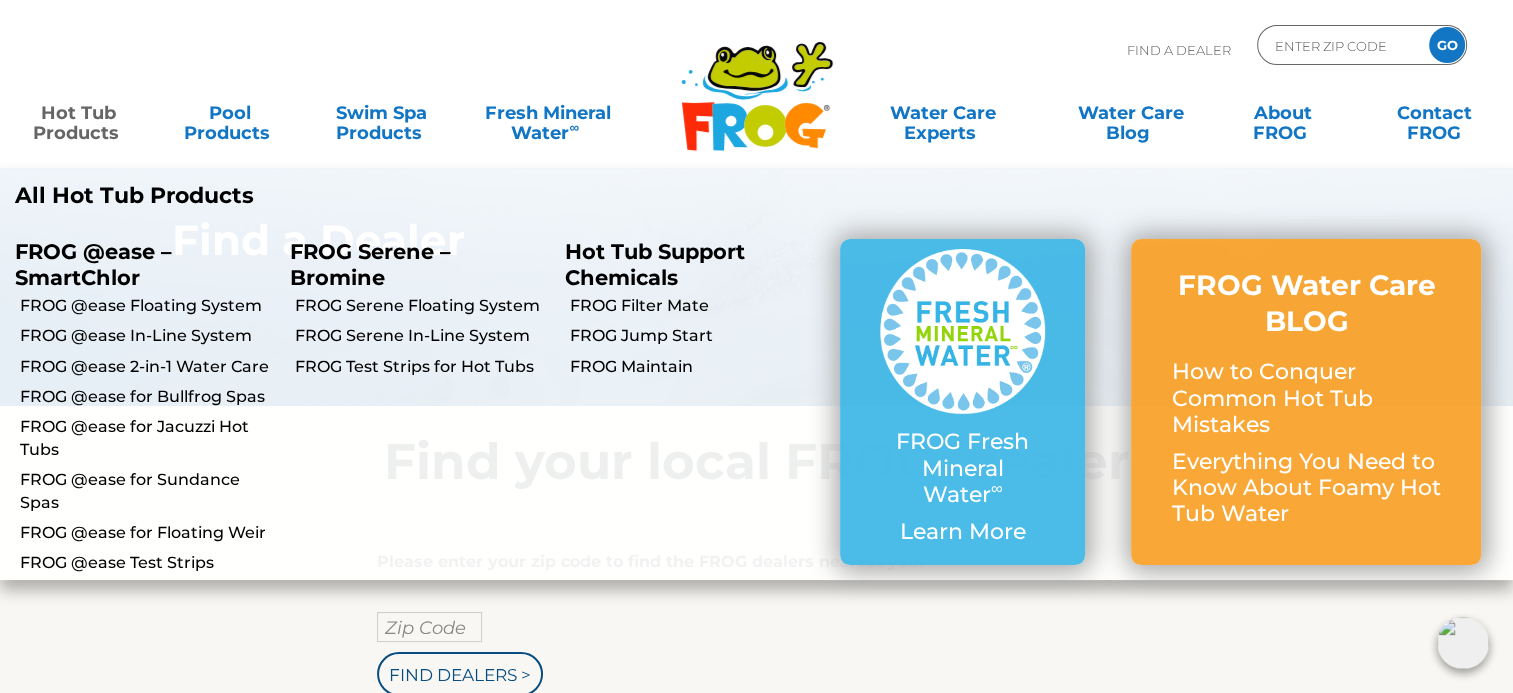 click on "Hot Tub  Products" at bounding box center (79, 113) 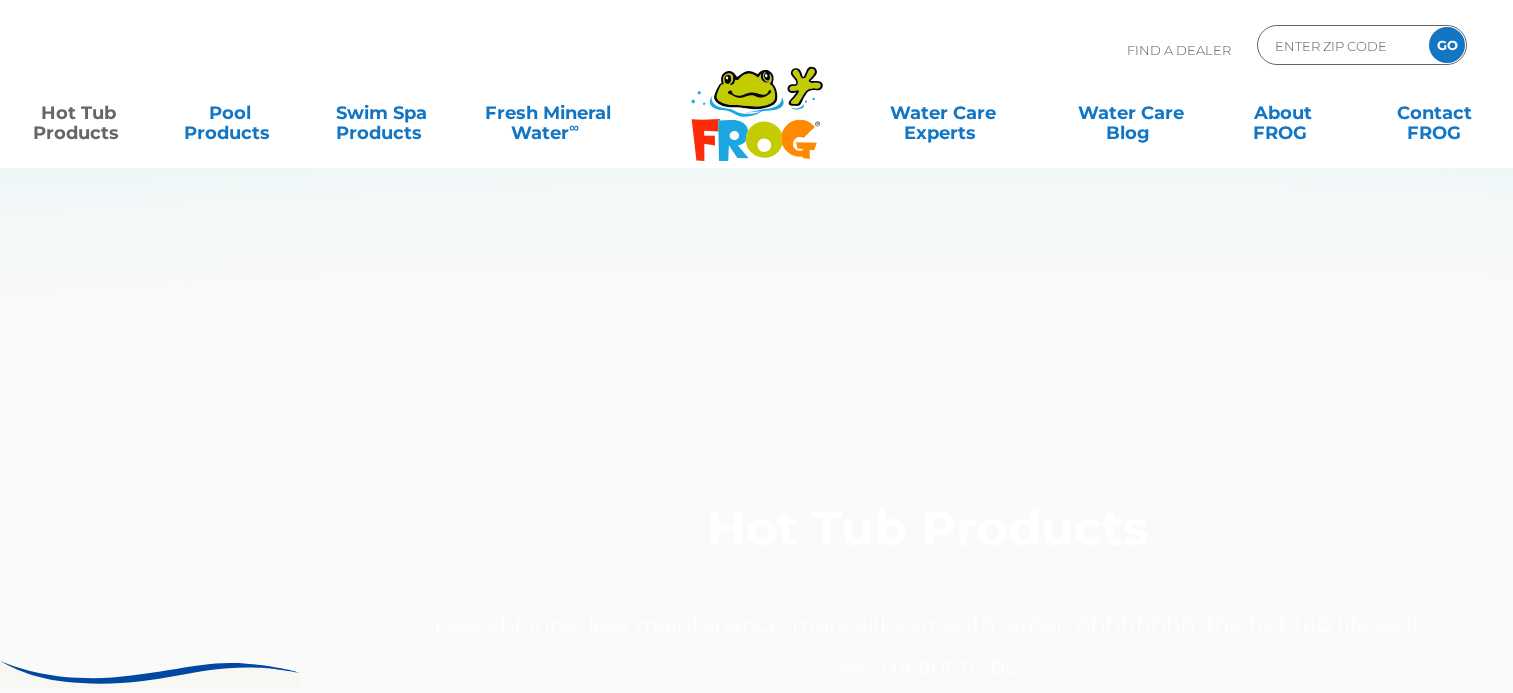 scroll, scrollTop: 0, scrollLeft: 0, axis: both 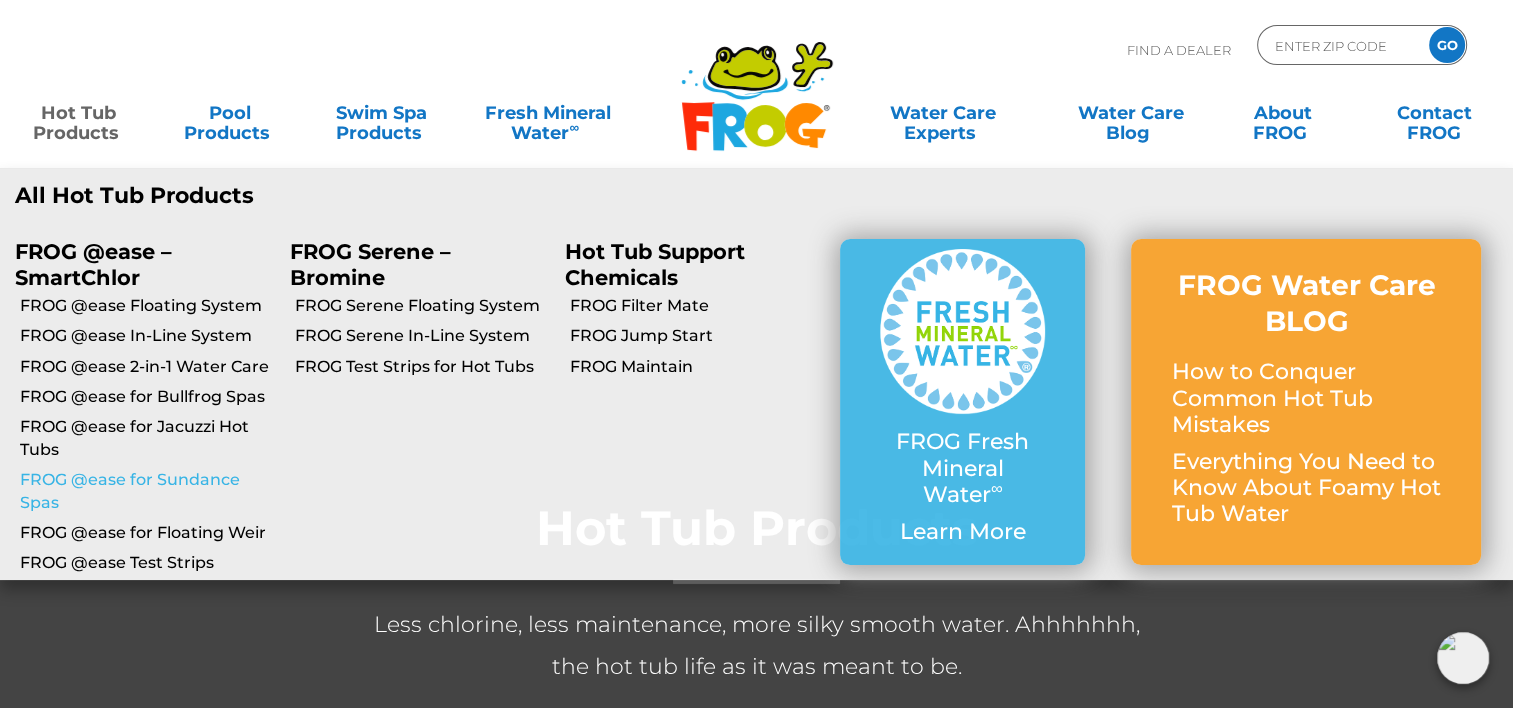 click on "FROG @ease for Sundance Spas" at bounding box center [147, 491] 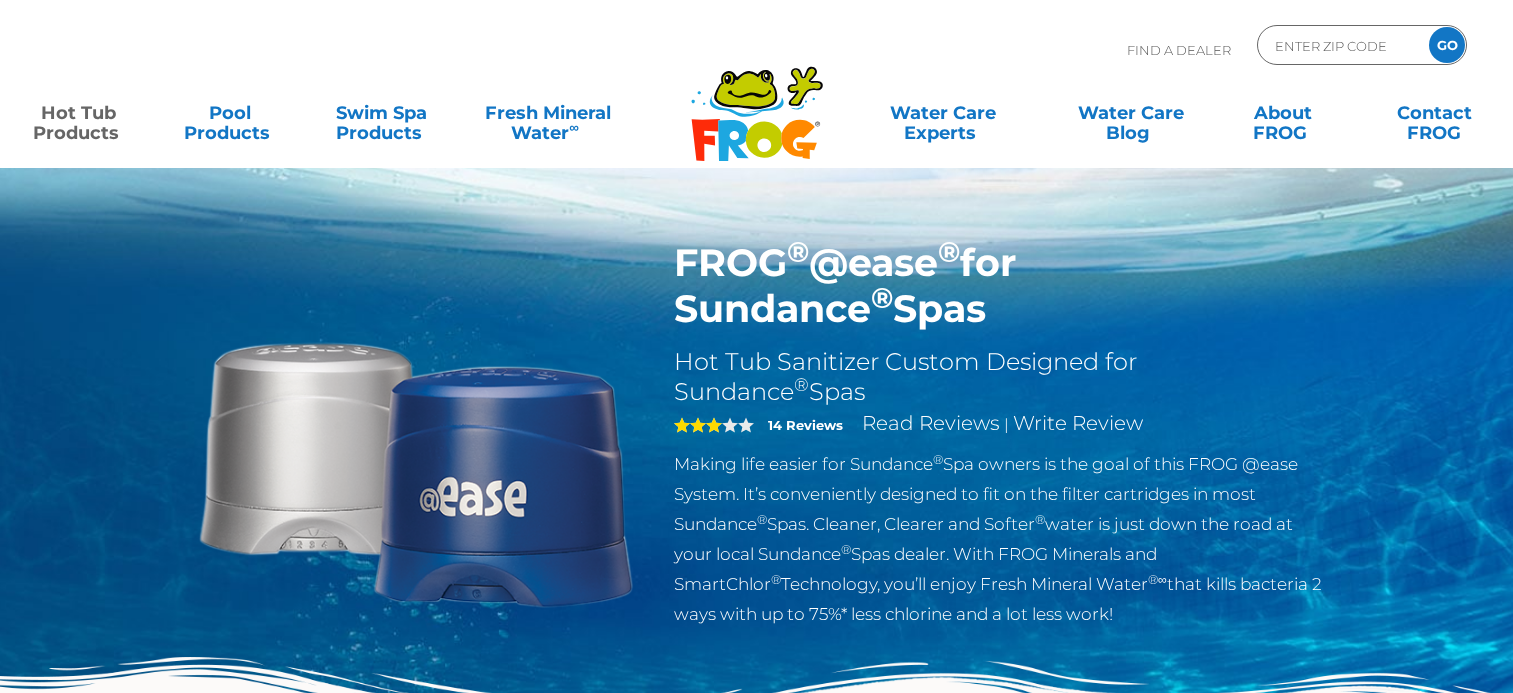 scroll, scrollTop: 0, scrollLeft: 0, axis: both 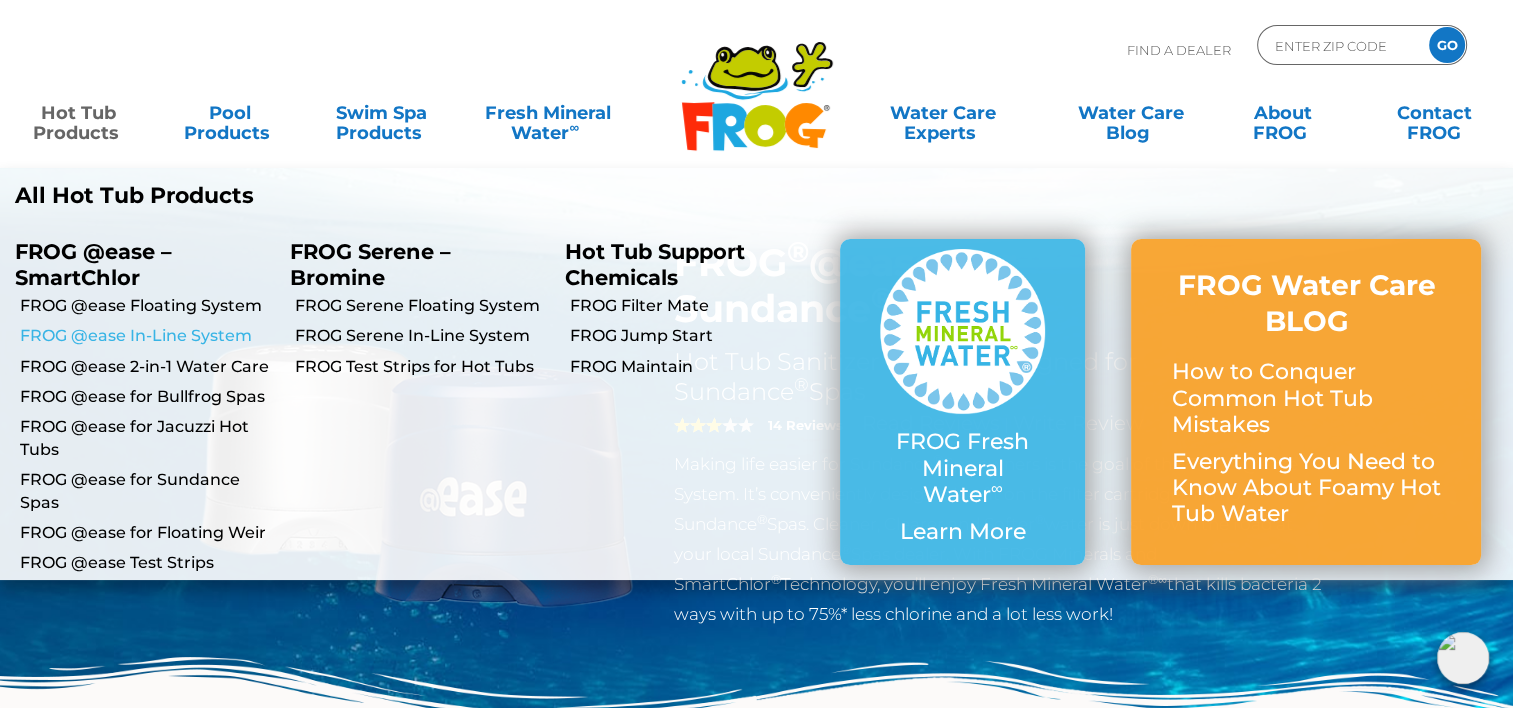 click on "FROG @ease In-Line System" at bounding box center (147, 336) 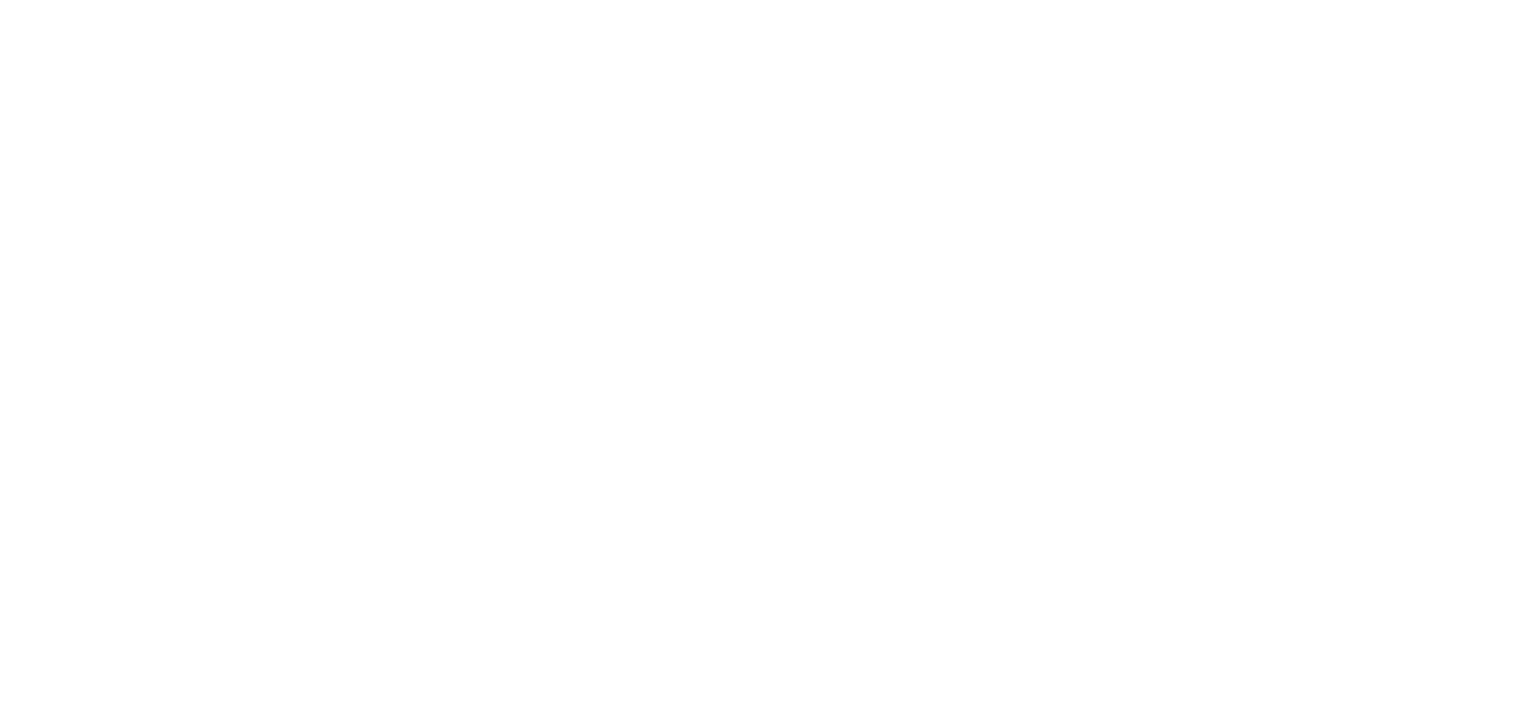 scroll, scrollTop: 0, scrollLeft: 0, axis: both 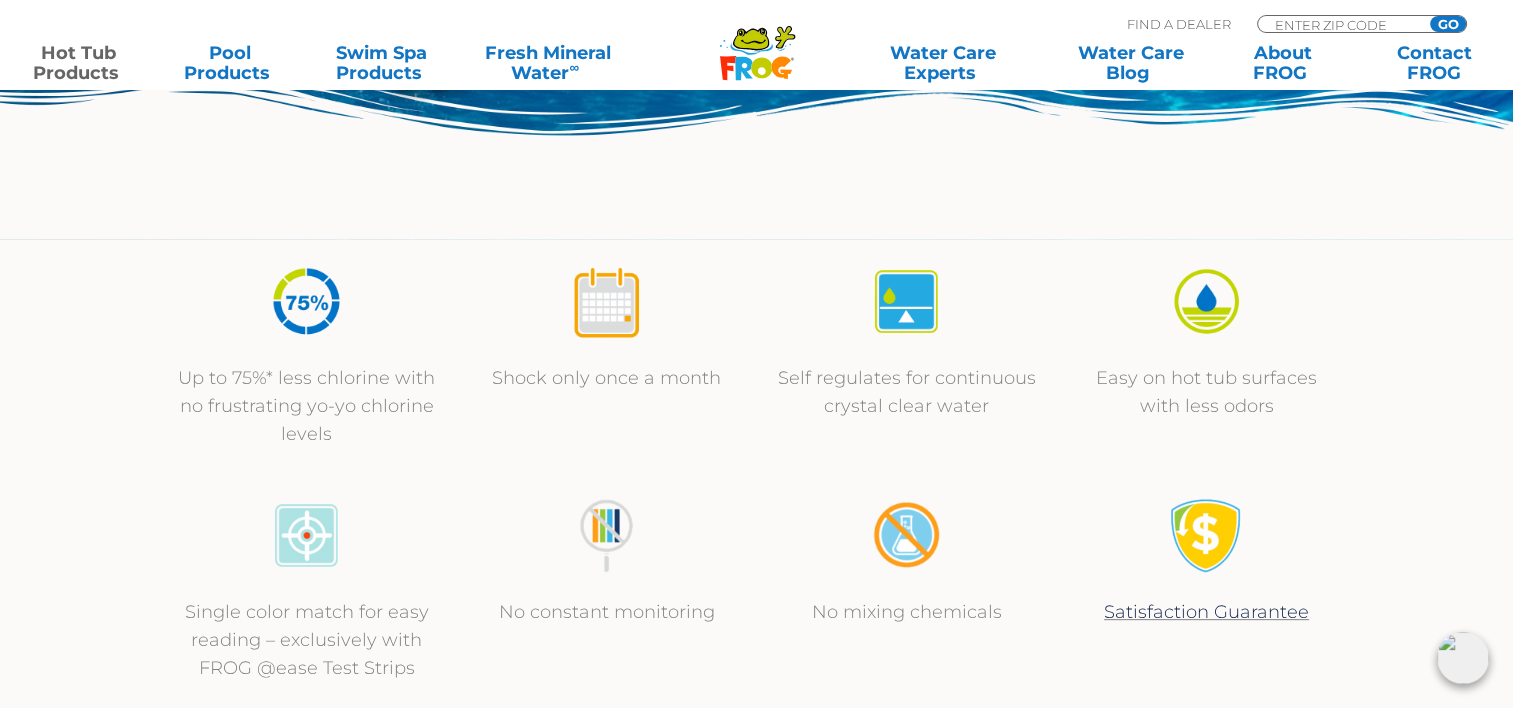 click at bounding box center [606, 301] 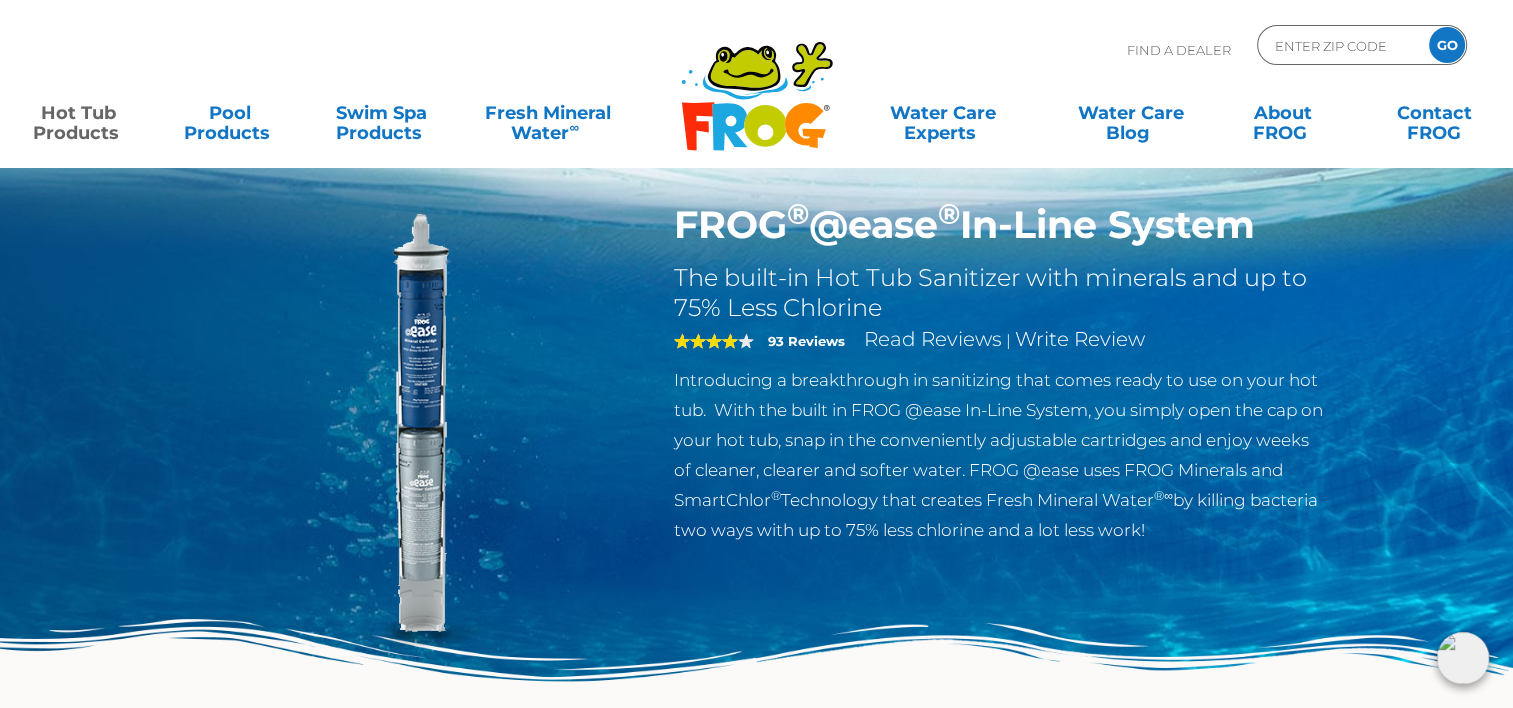 scroll, scrollTop: 20, scrollLeft: 0, axis: vertical 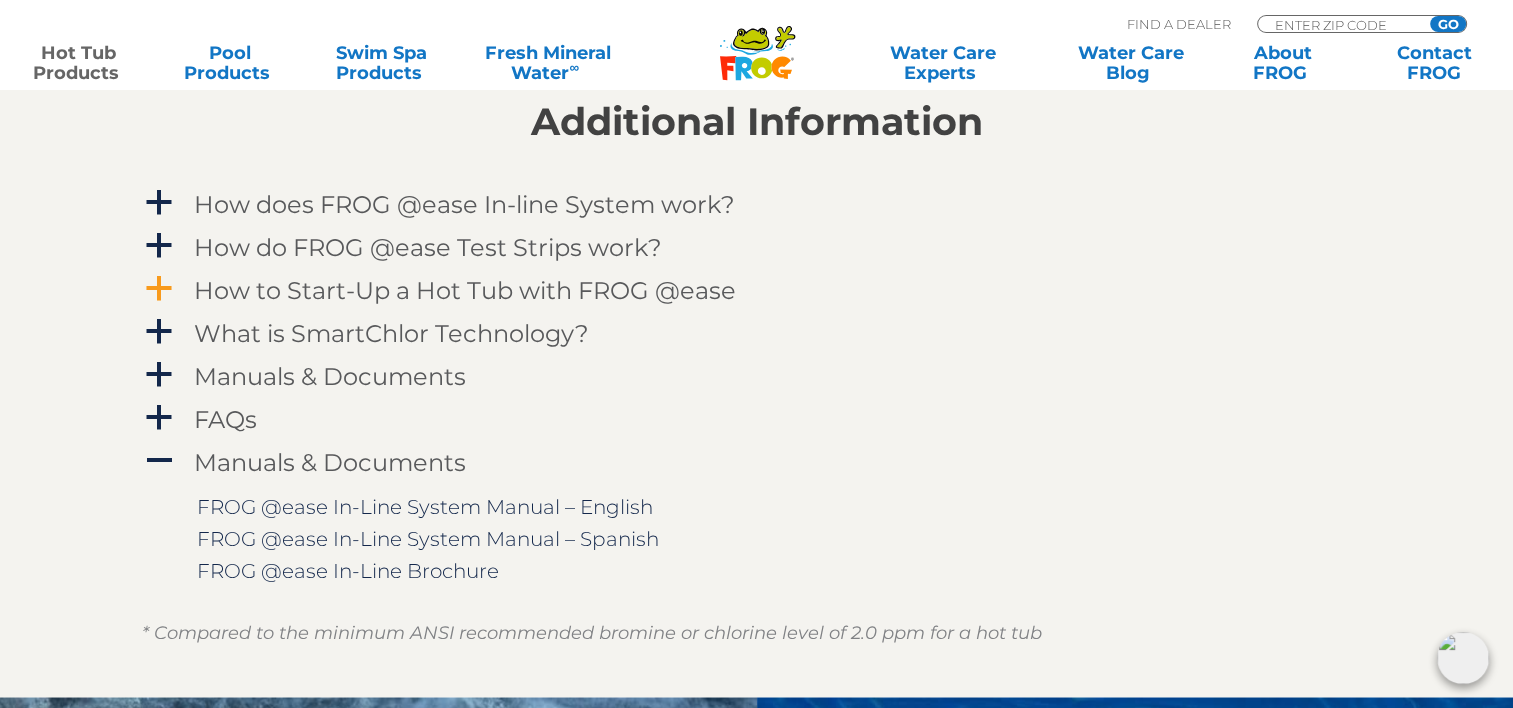 click on "a" at bounding box center [159, 289] 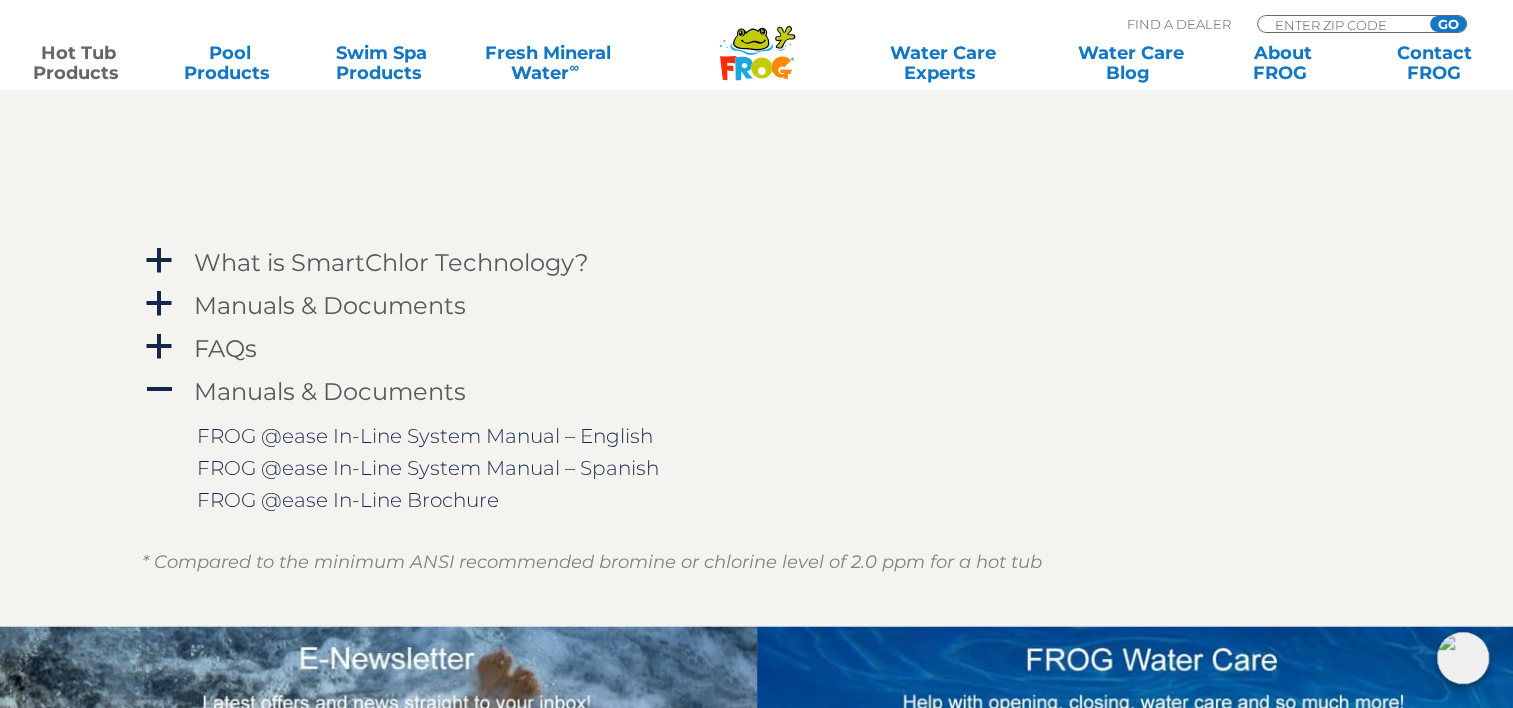scroll, scrollTop: 2399, scrollLeft: 0, axis: vertical 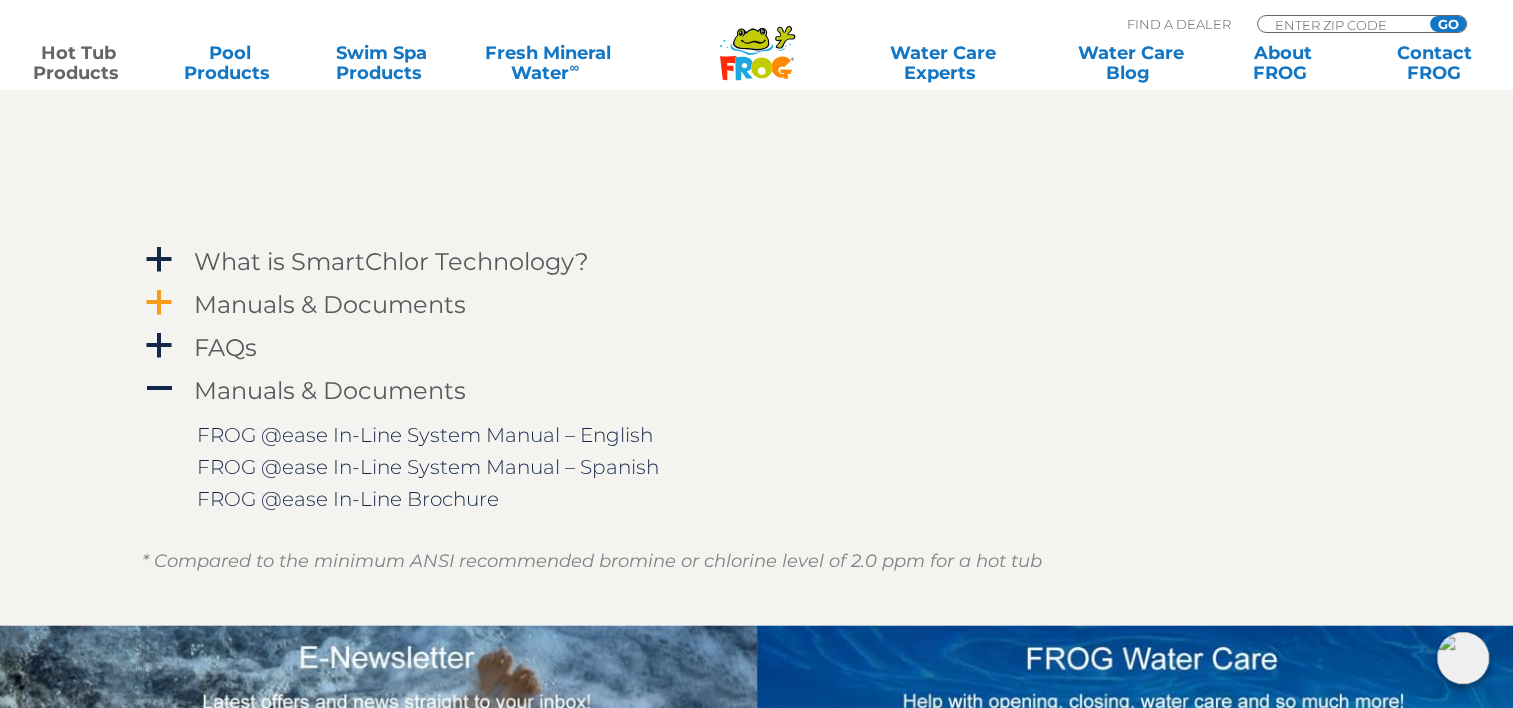 click on "a" at bounding box center (159, 303) 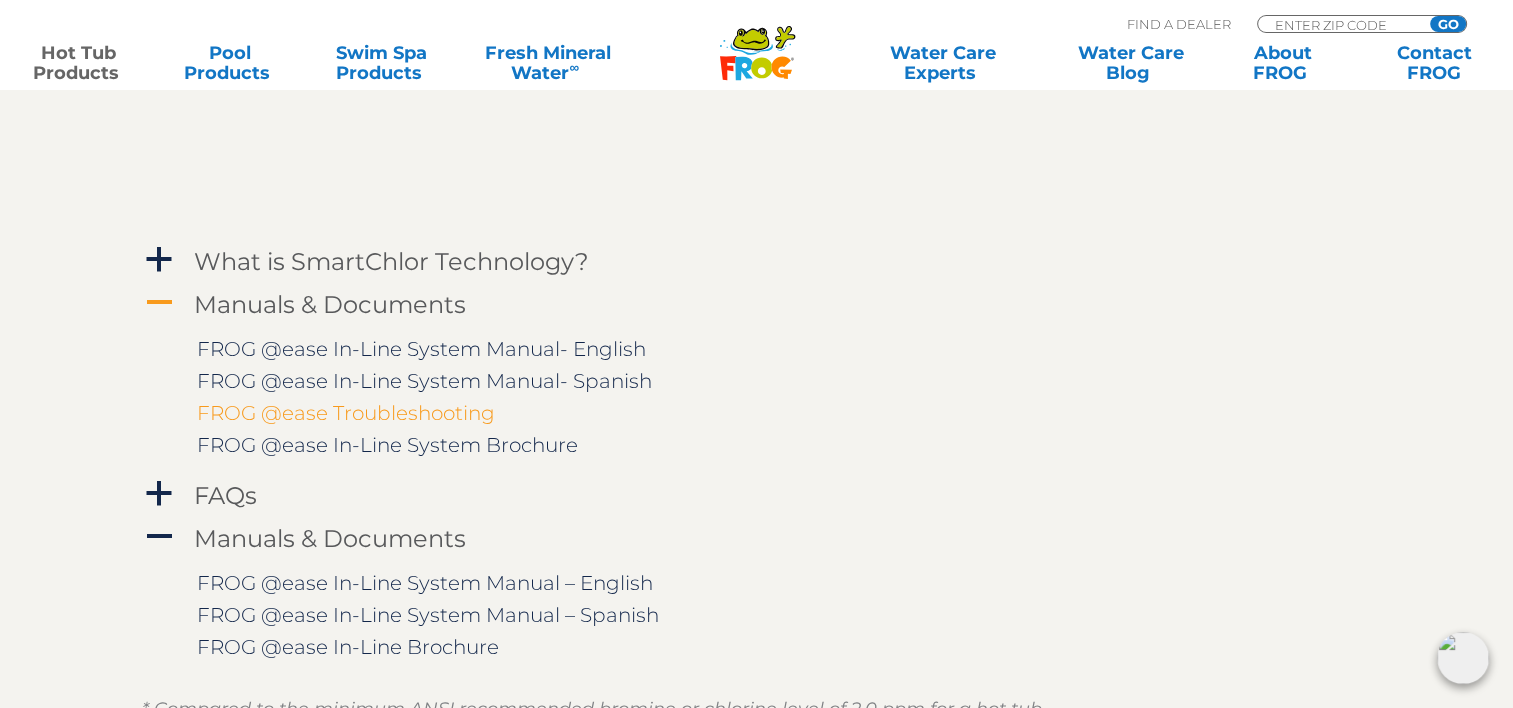 click on "FROG @ease Troubleshooting" at bounding box center [346, 413] 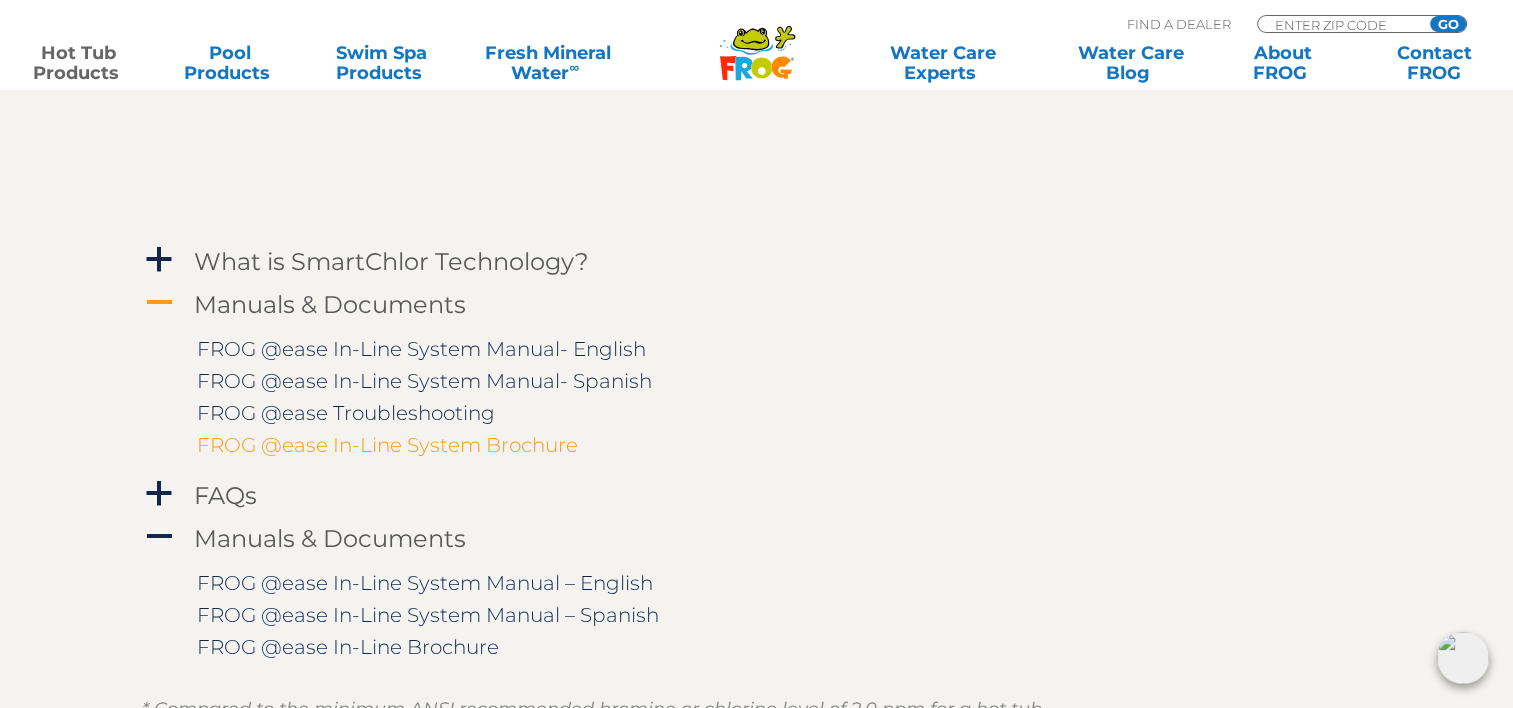 click on "FROG @ease In-Line System Brochure" at bounding box center (387, 445) 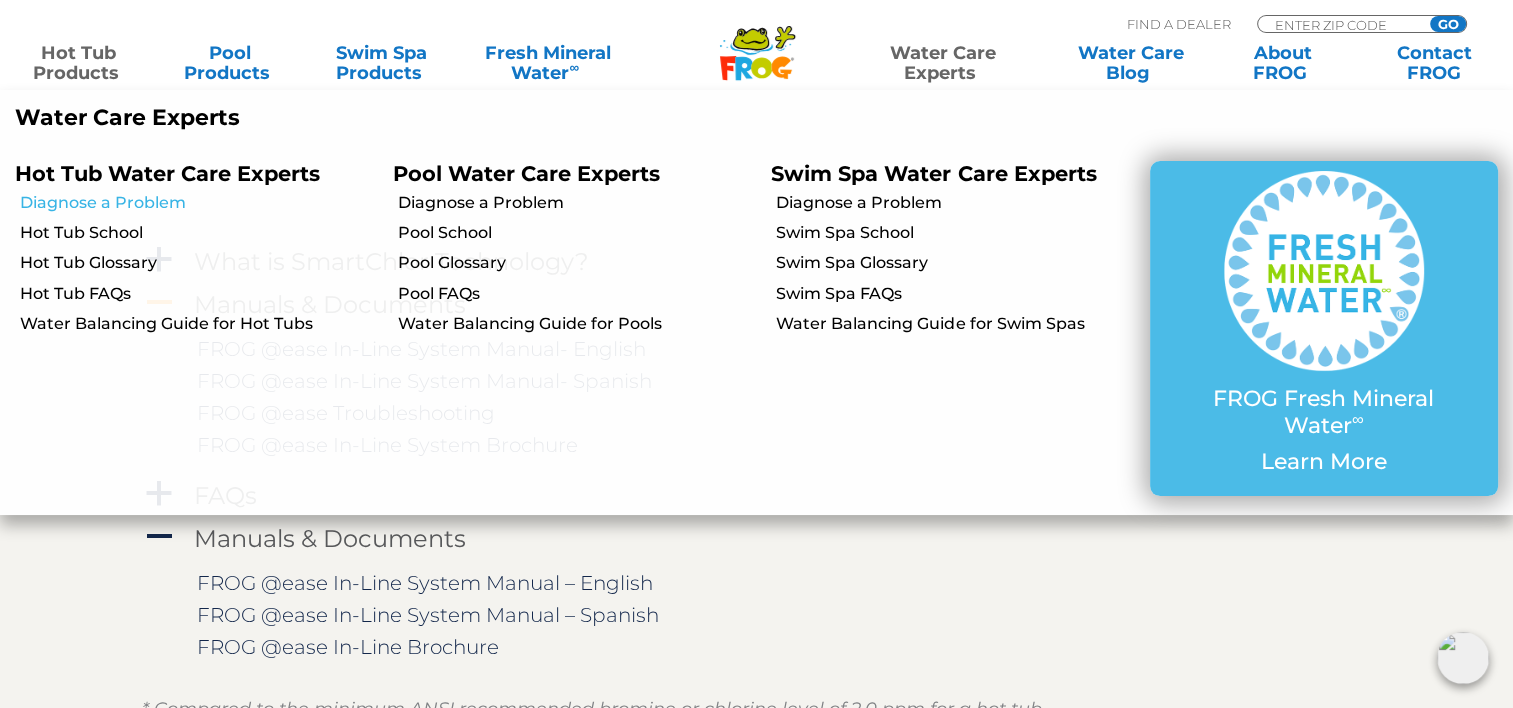click on "Diagnose a Problem" at bounding box center [199, 203] 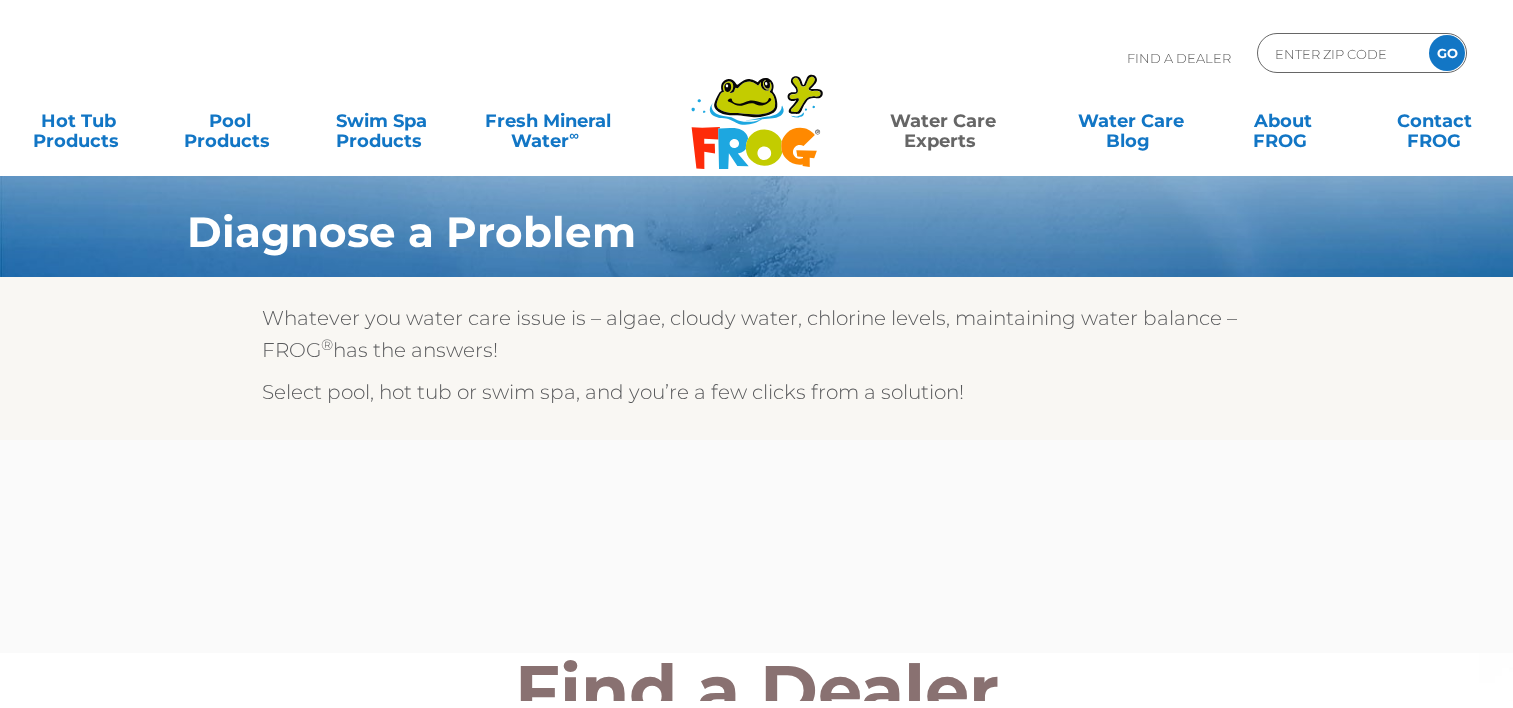scroll, scrollTop: 0, scrollLeft: 0, axis: both 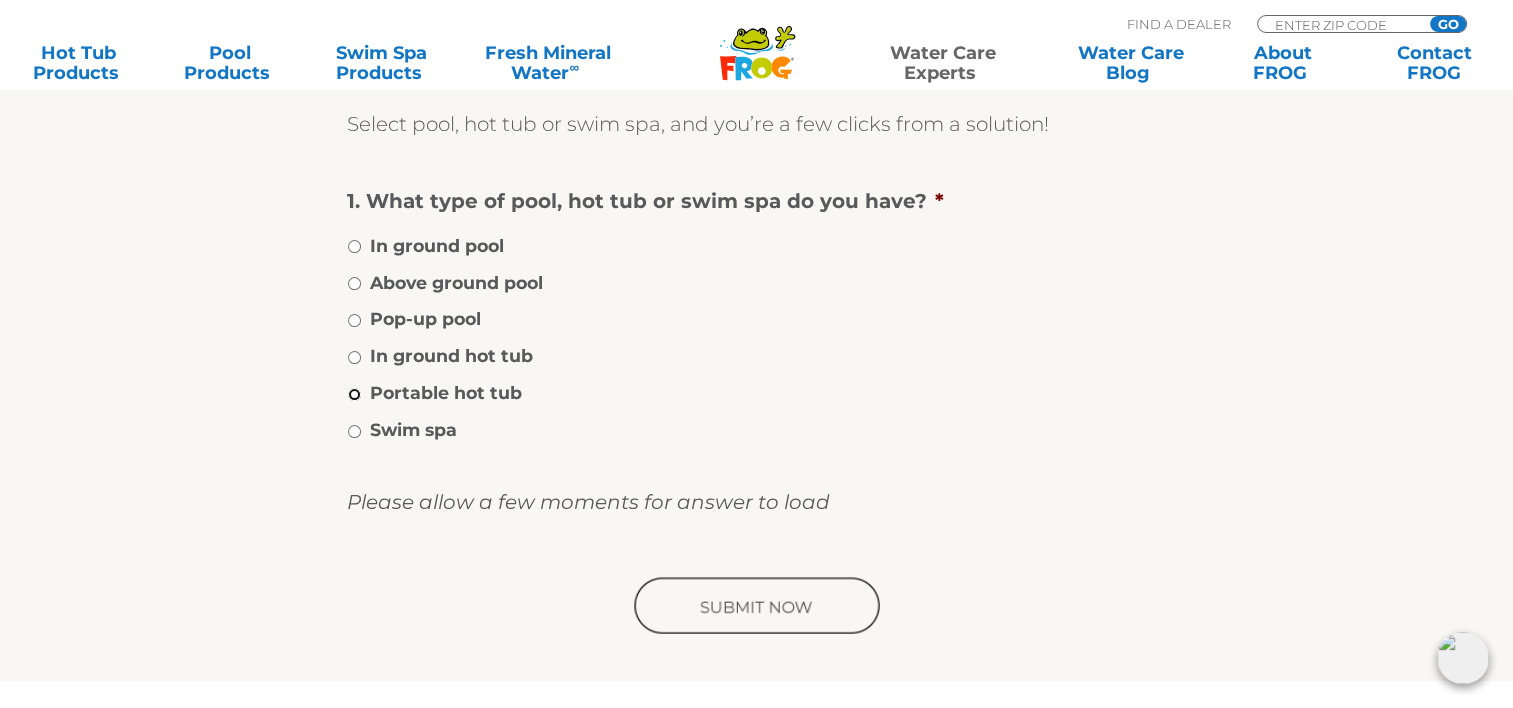 click on "Portable hot tub" at bounding box center [354, 394] 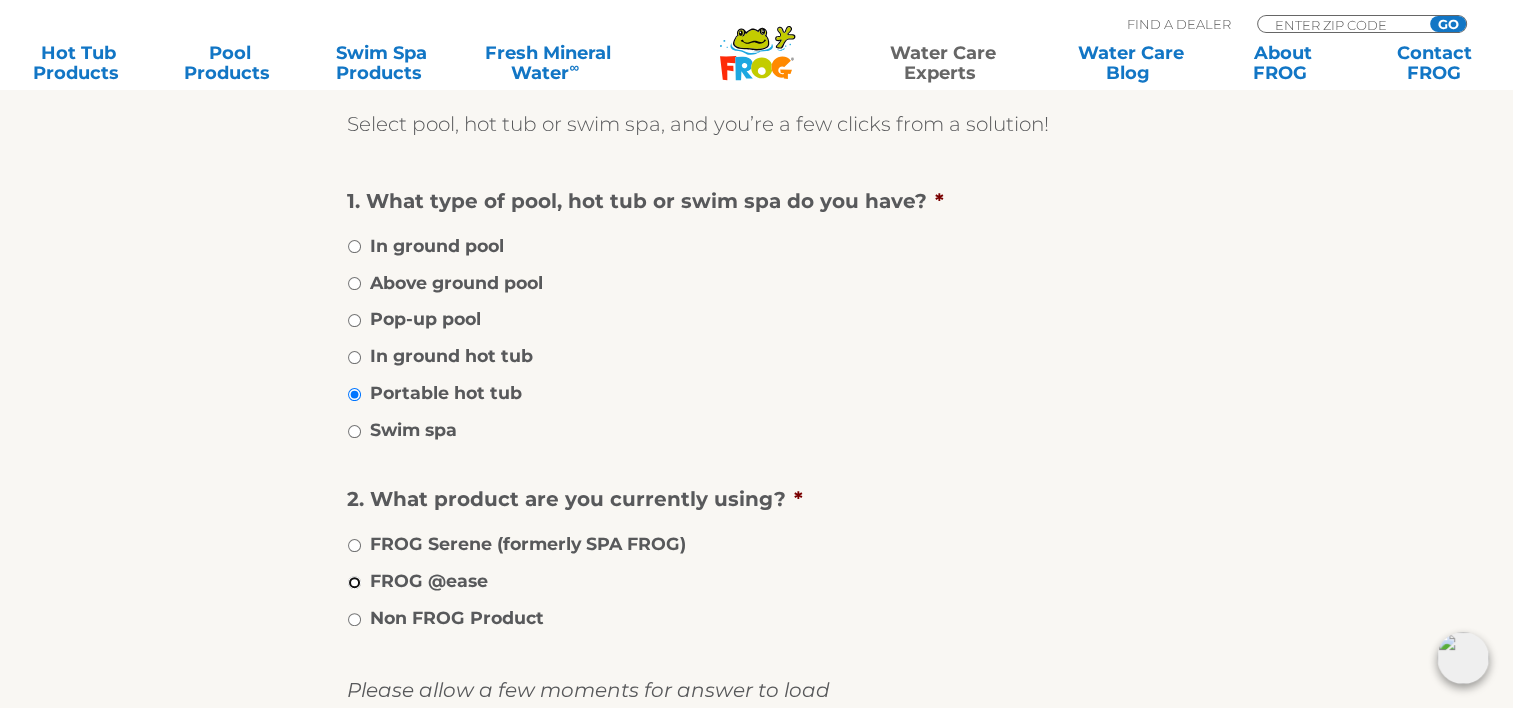 click on "FROG @ease" at bounding box center (354, 582) 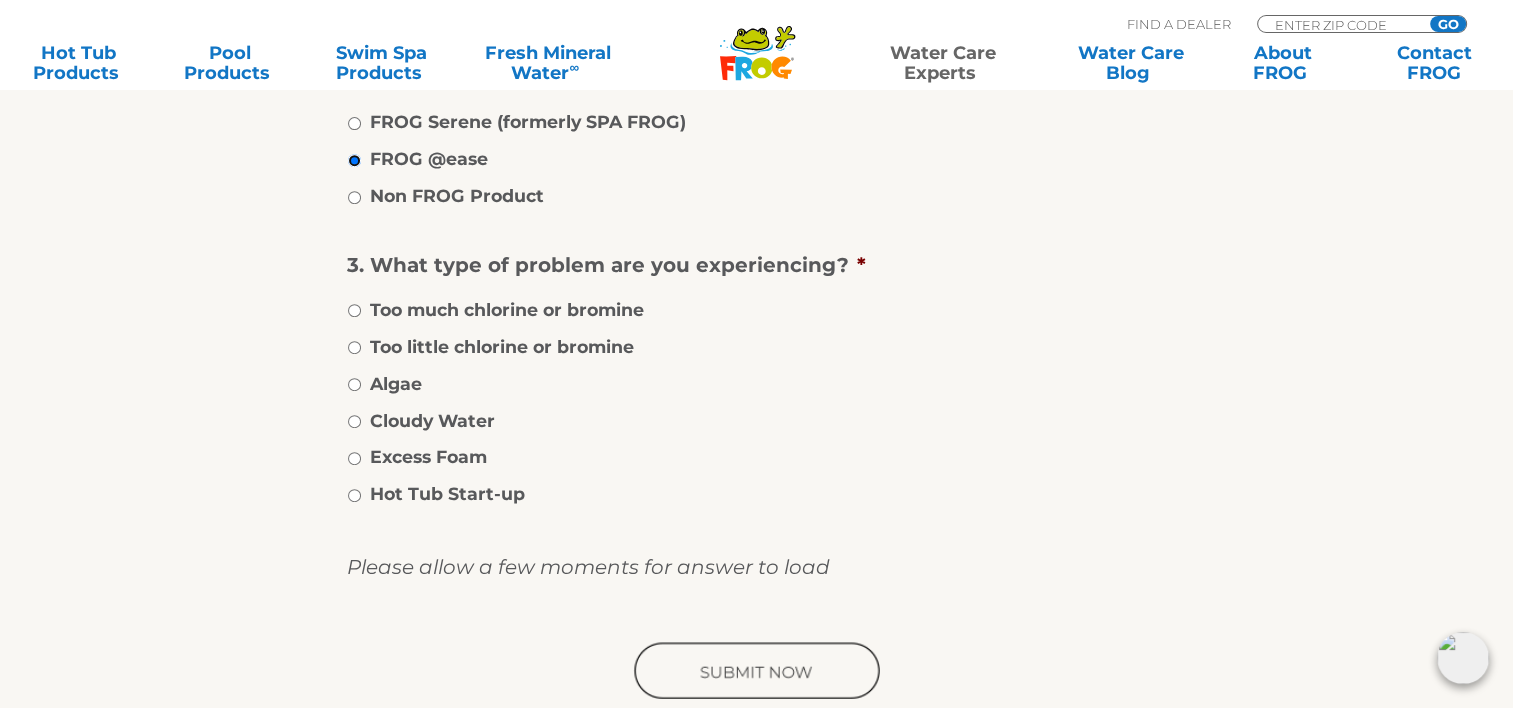 scroll, scrollTop: 806, scrollLeft: 0, axis: vertical 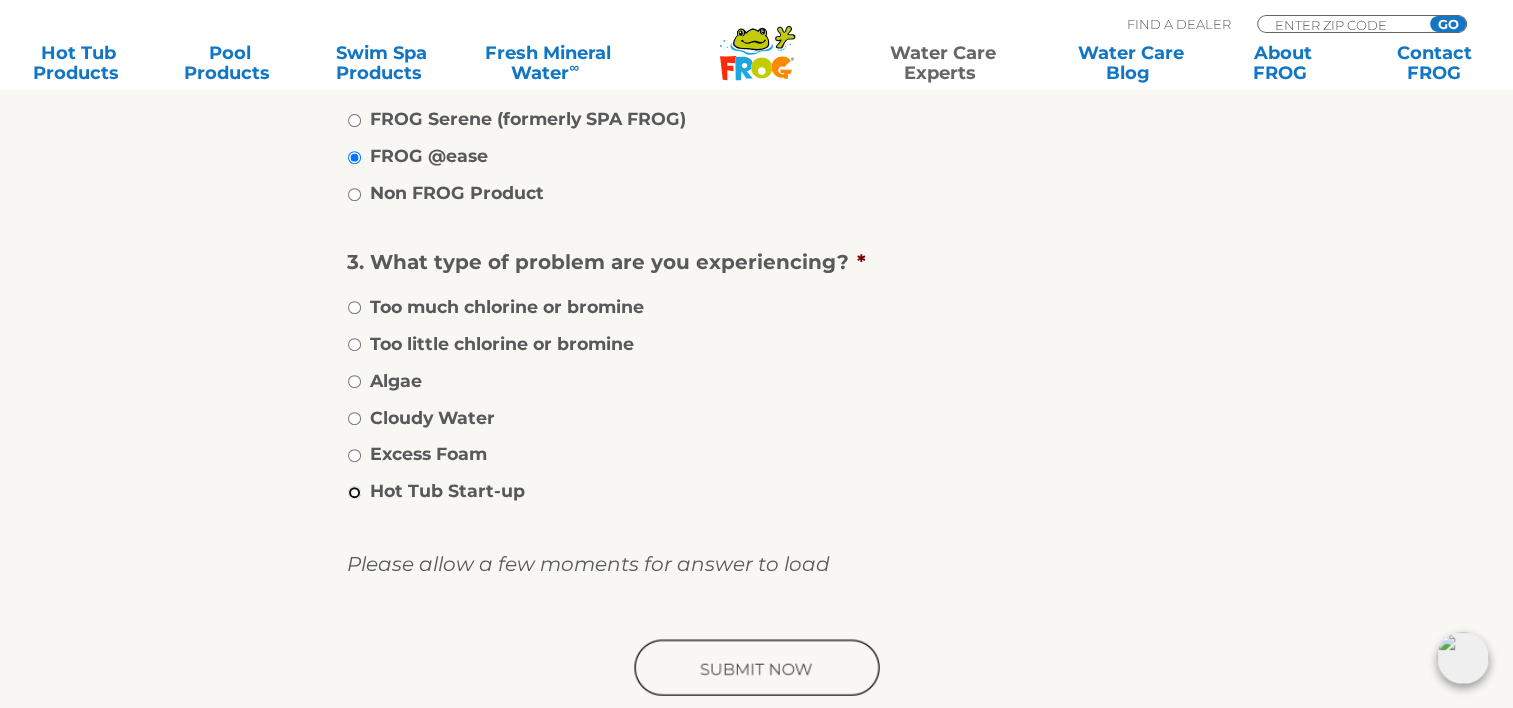 click on "Hot Tub Start-up" at bounding box center [354, 492] 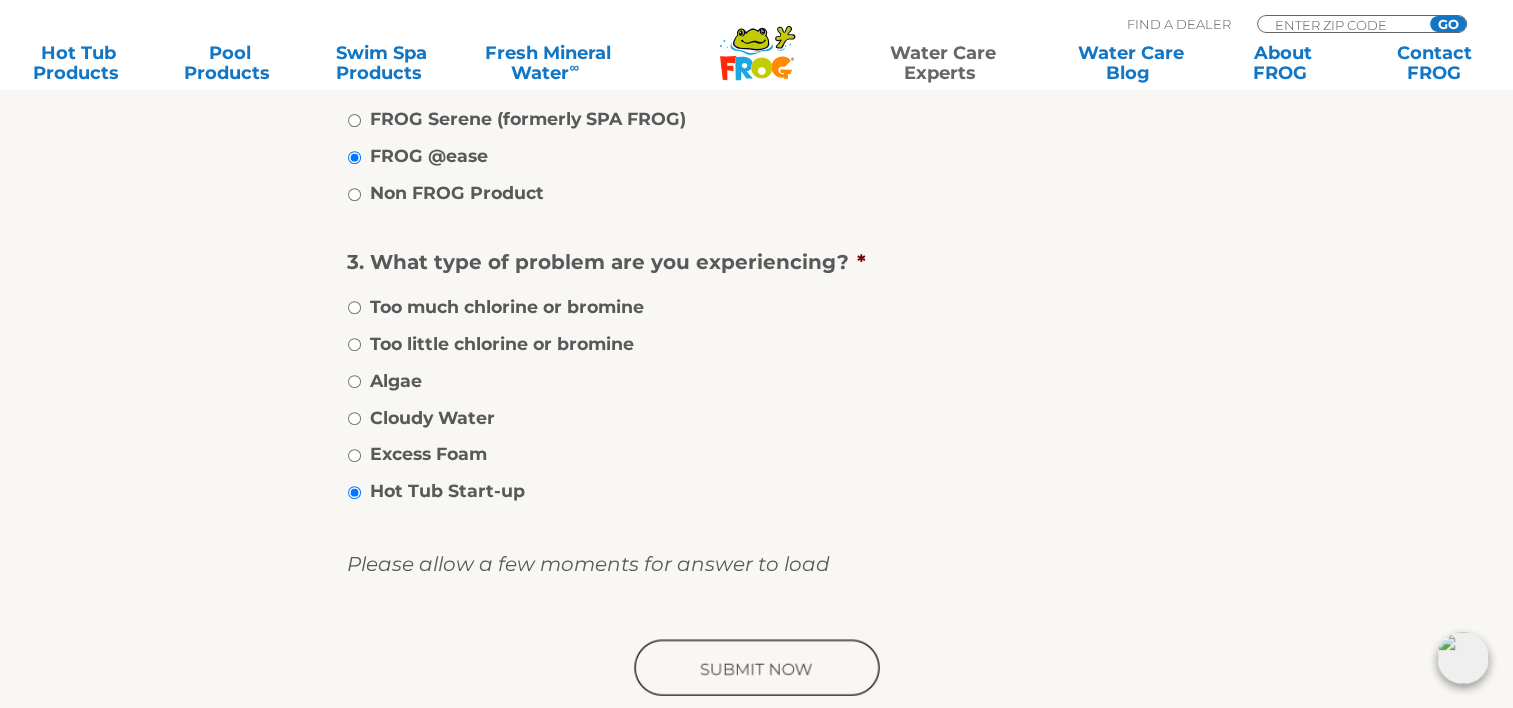 click at bounding box center (757, 669) 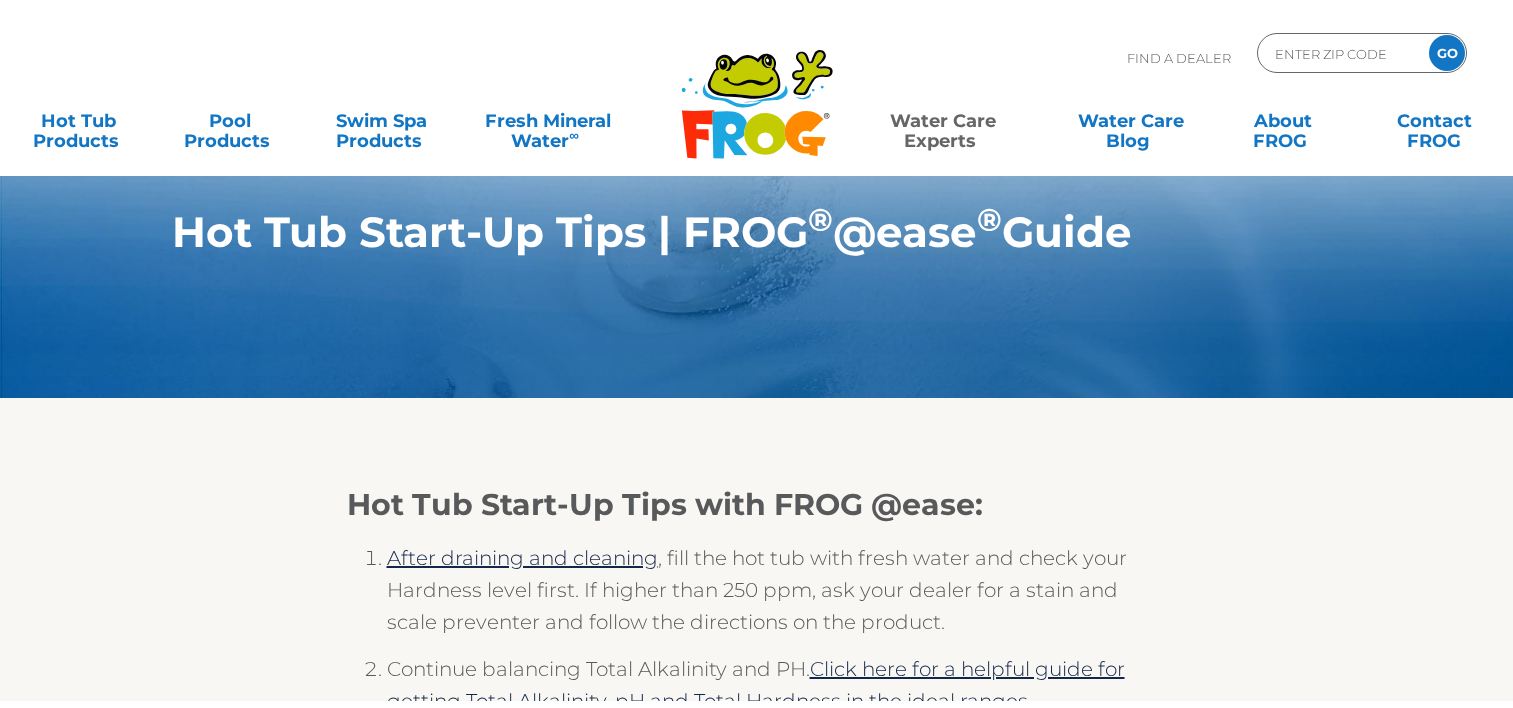 scroll, scrollTop: 0, scrollLeft: 0, axis: both 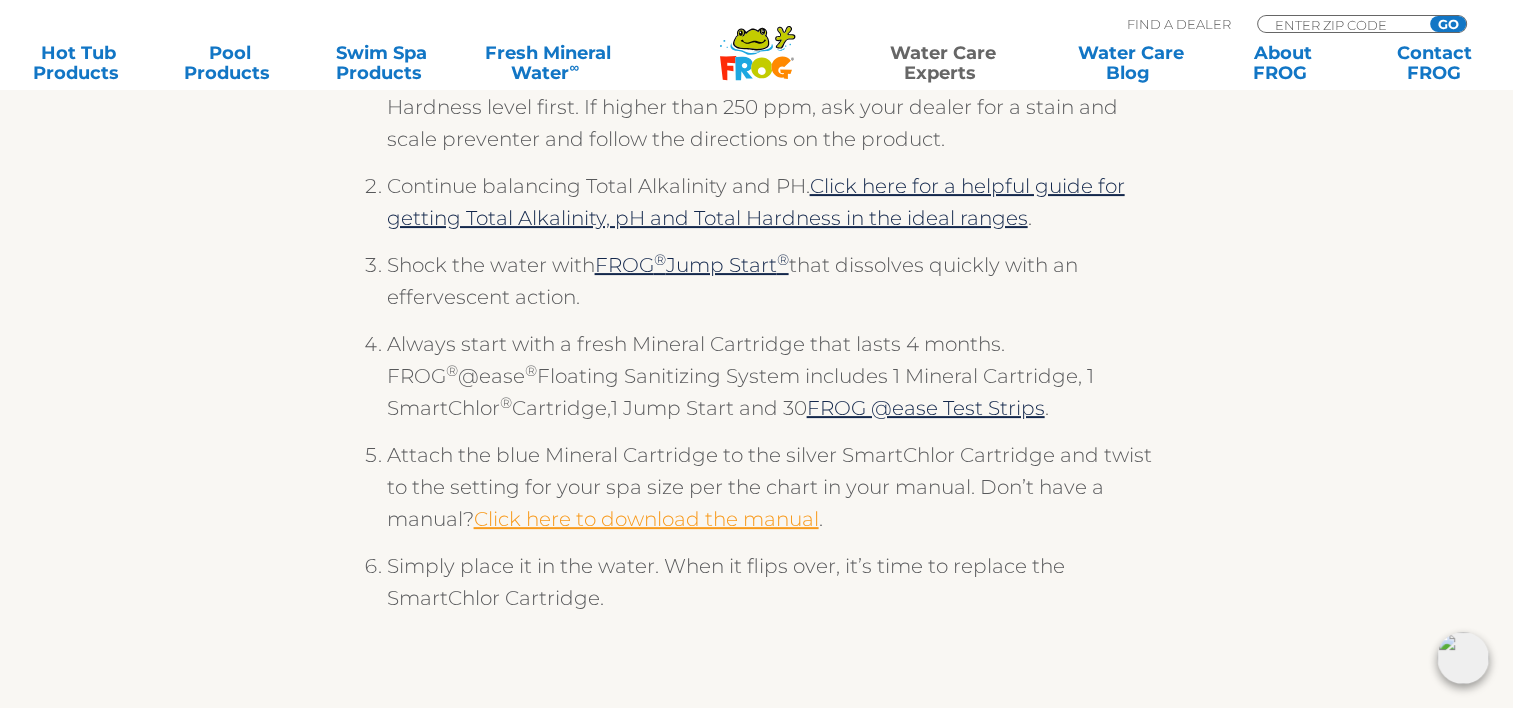 click on "Click here to download the manual" at bounding box center (646, 519) 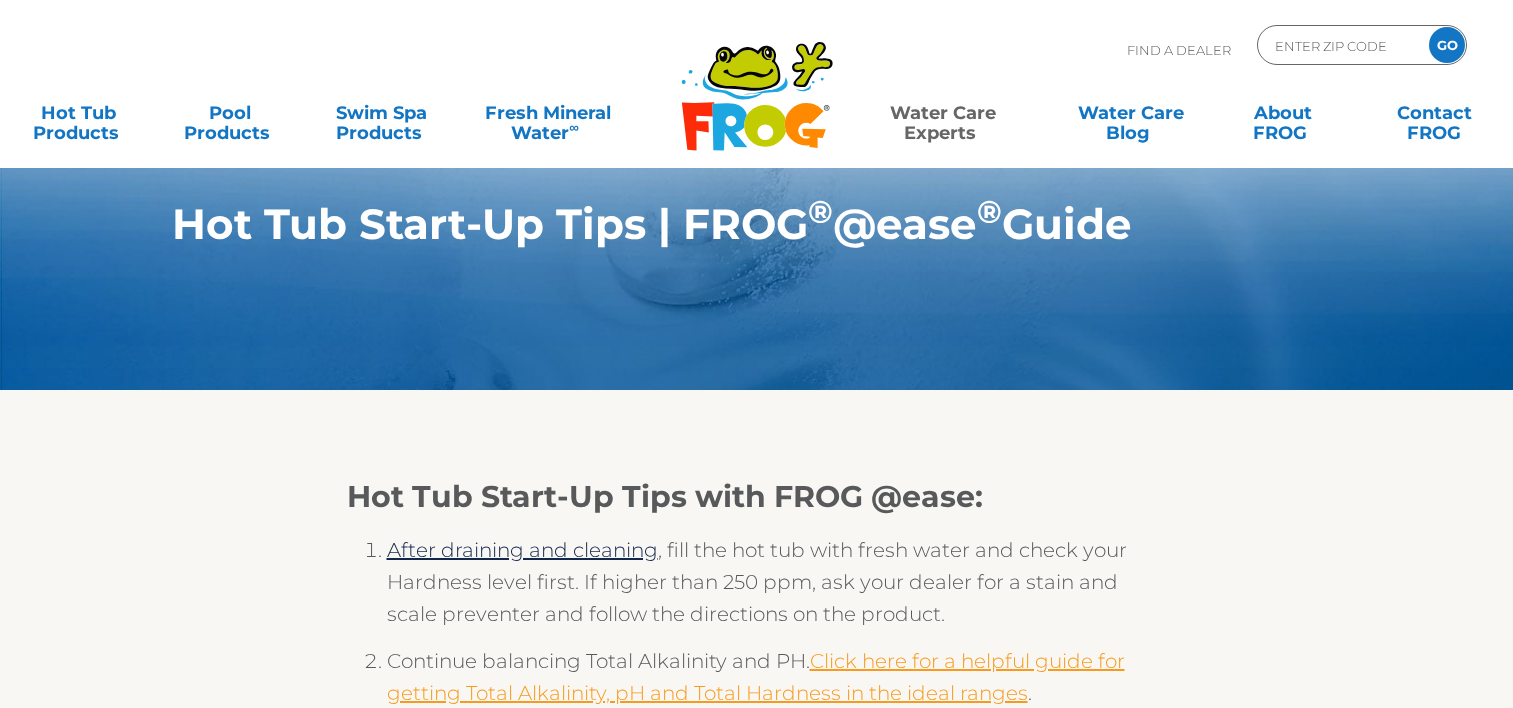 scroll, scrollTop: 475, scrollLeft: 0, axis: vertical 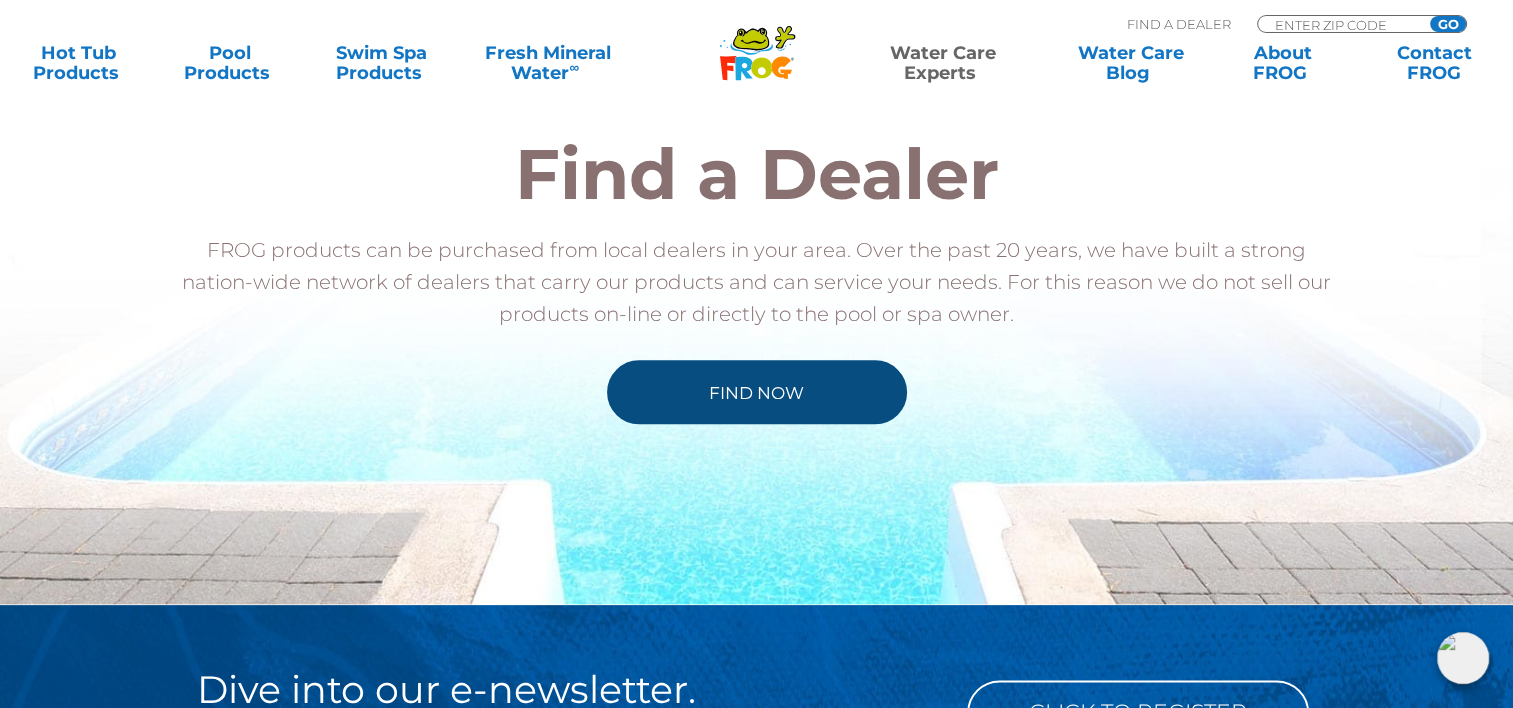 click on "Find Now" at bounding box center (757, 392) 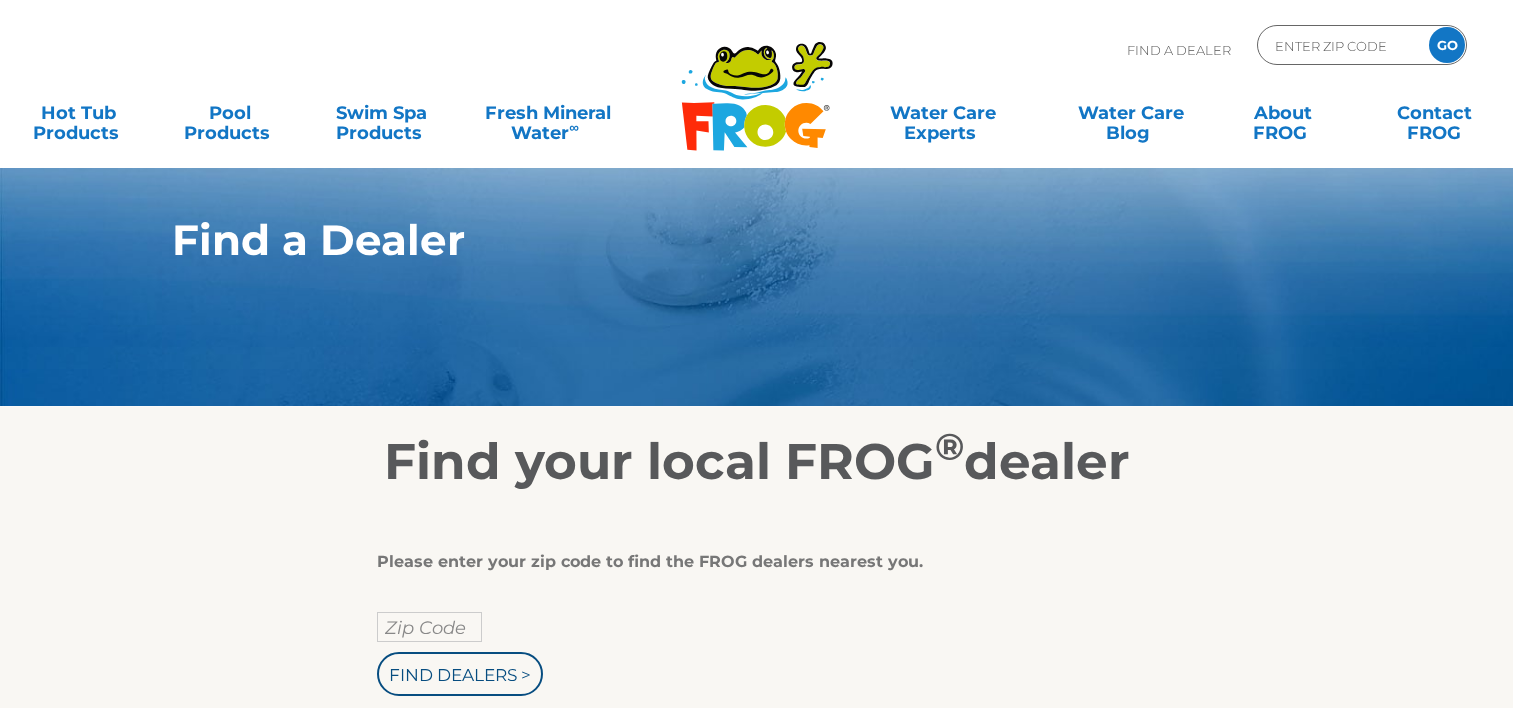 scroll, scrollTop: 0, scrollLeft: 0, axis: both 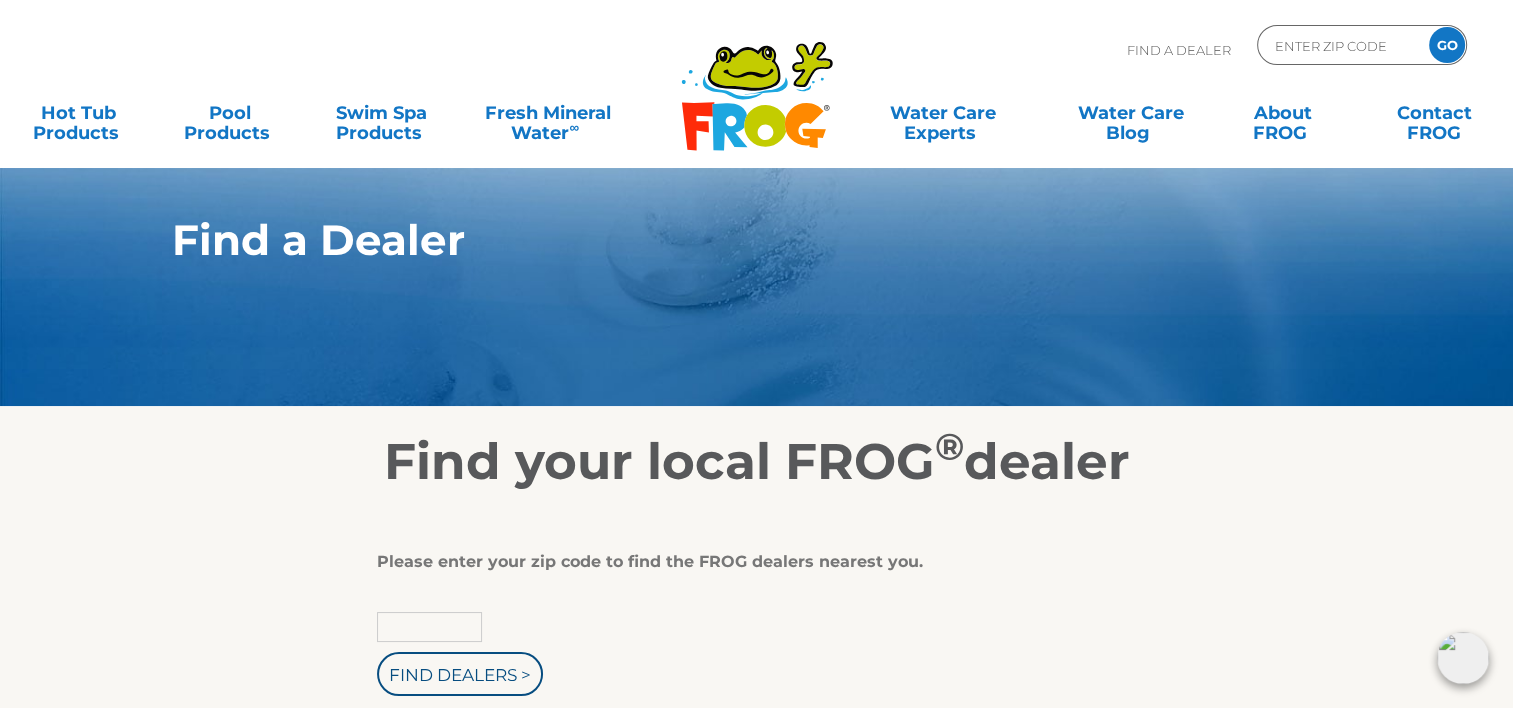 click at bounding box center (429, 627) 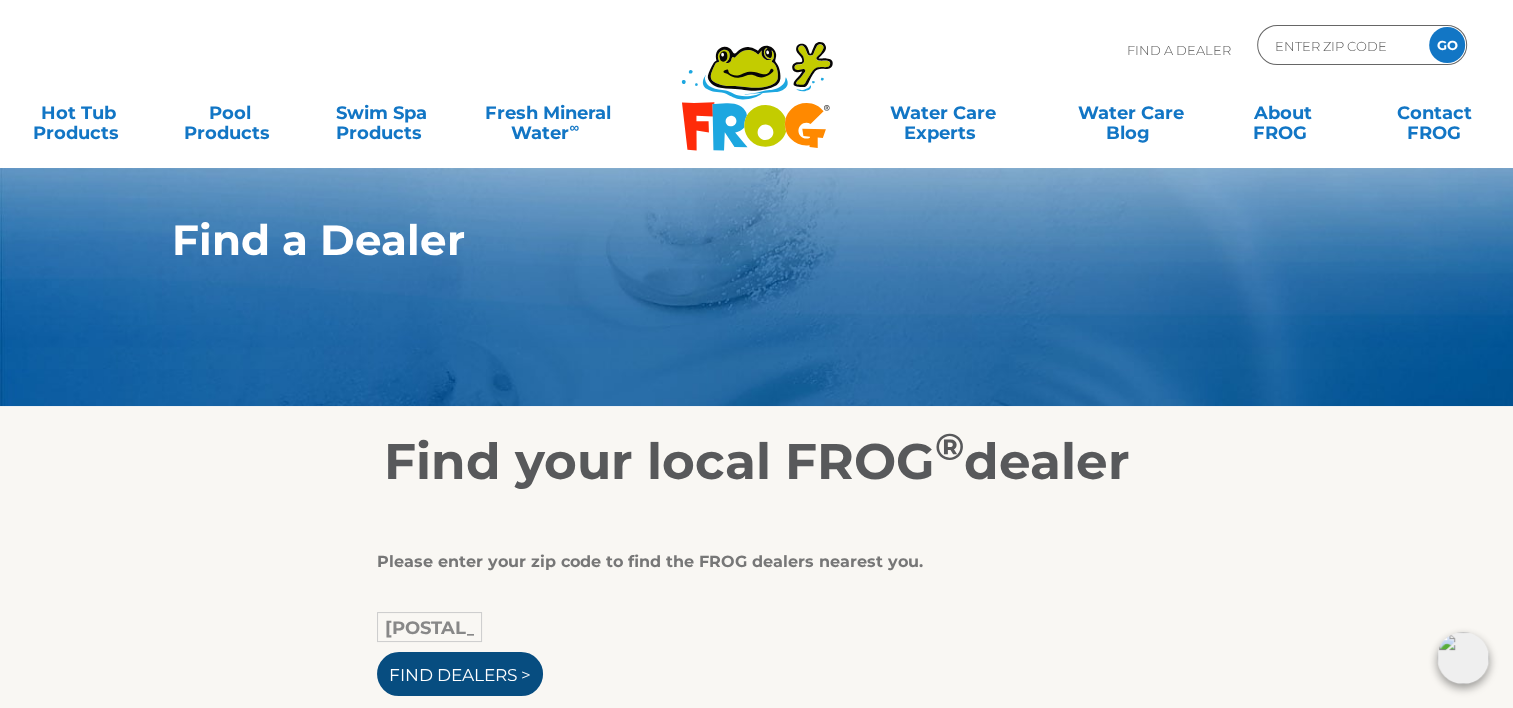 click on "Find Dealers >" at bounding box center (460, 674) 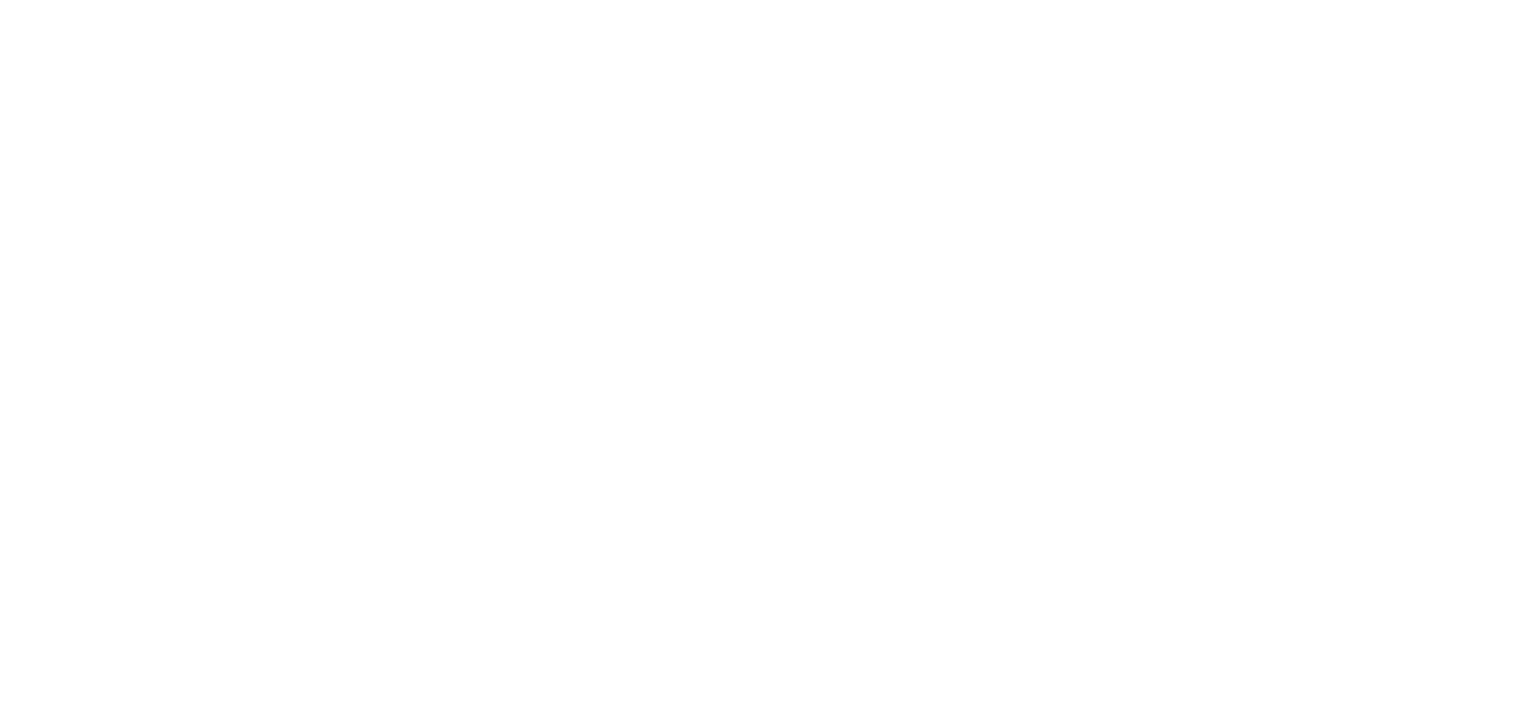 click at bounding box center (0, 0) 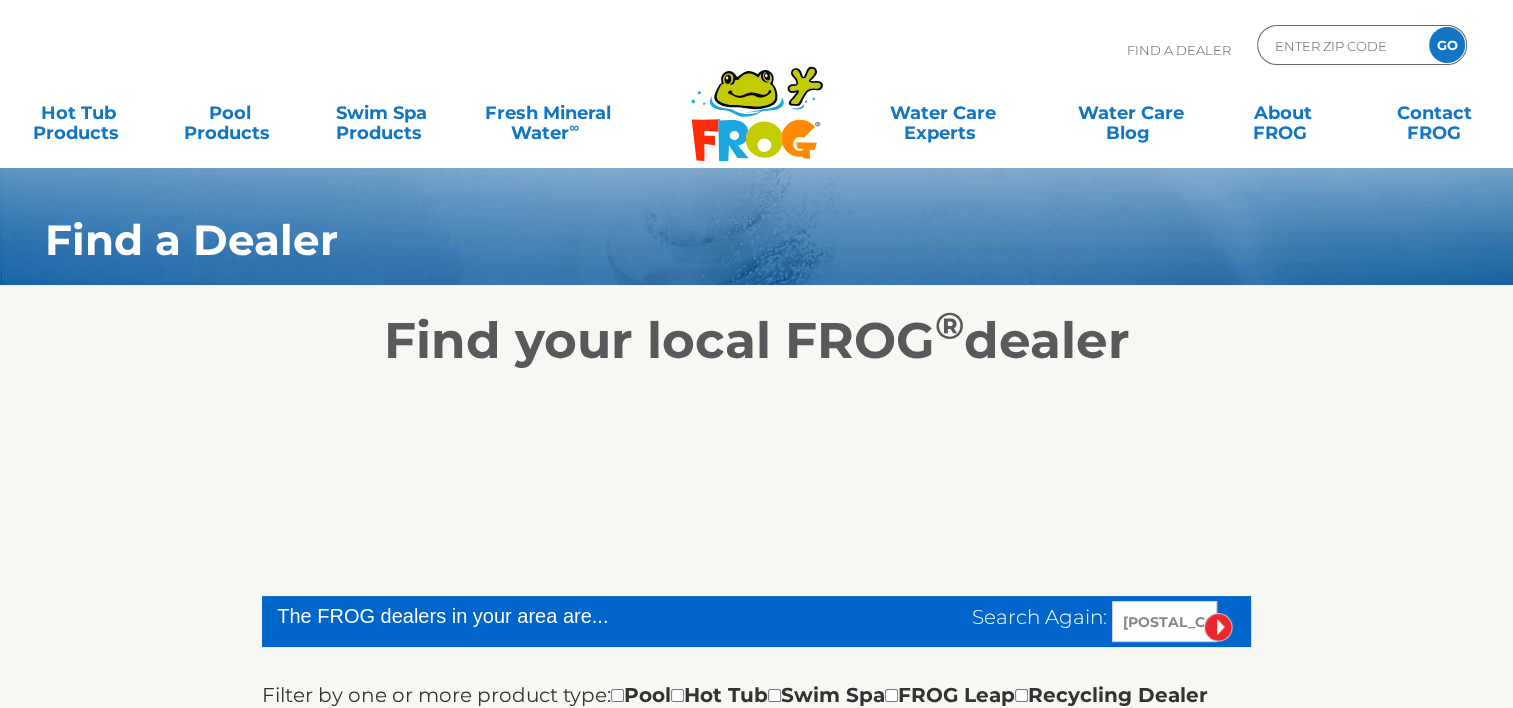 scroll, scrollTop: 0, scrollLeft: 0, axis: both 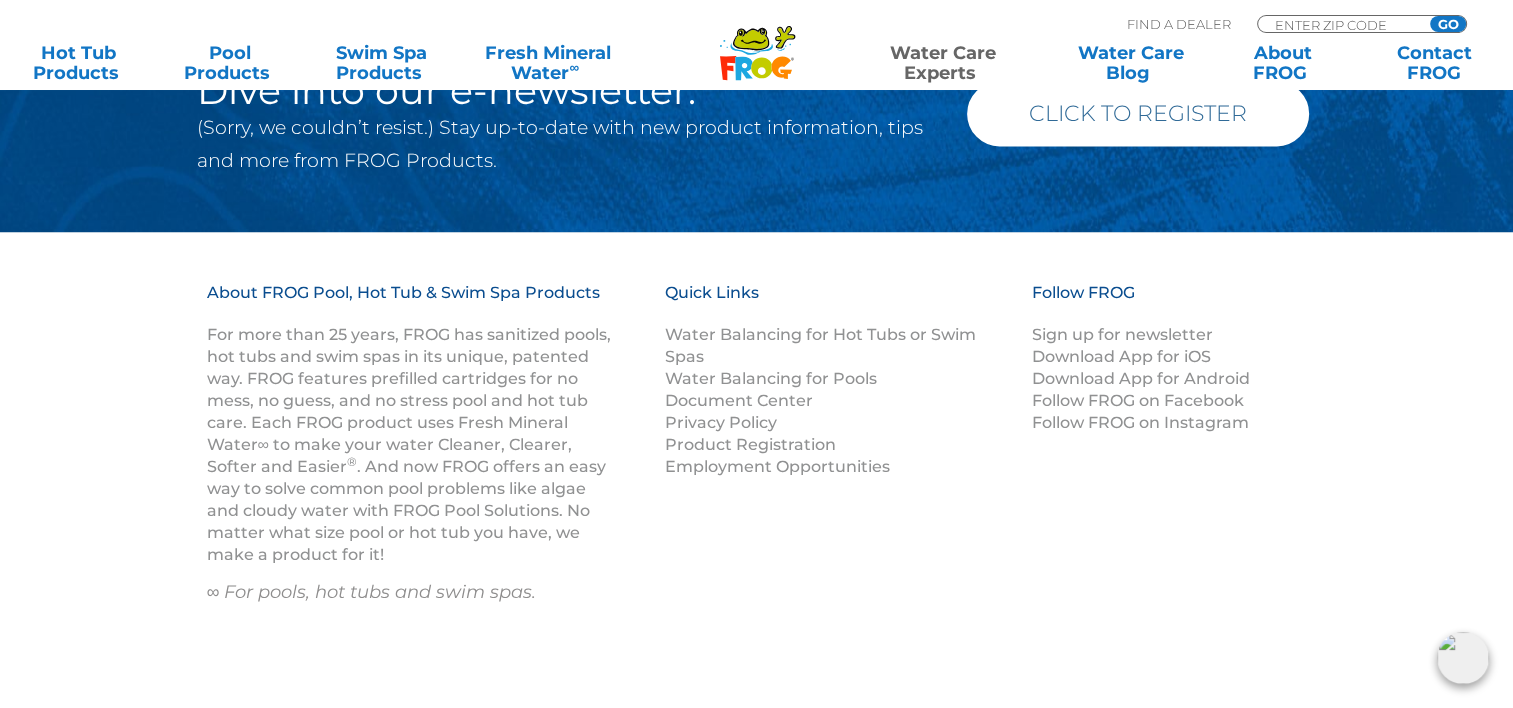 click on "Click to Register" at bounding box center [1138, 113] 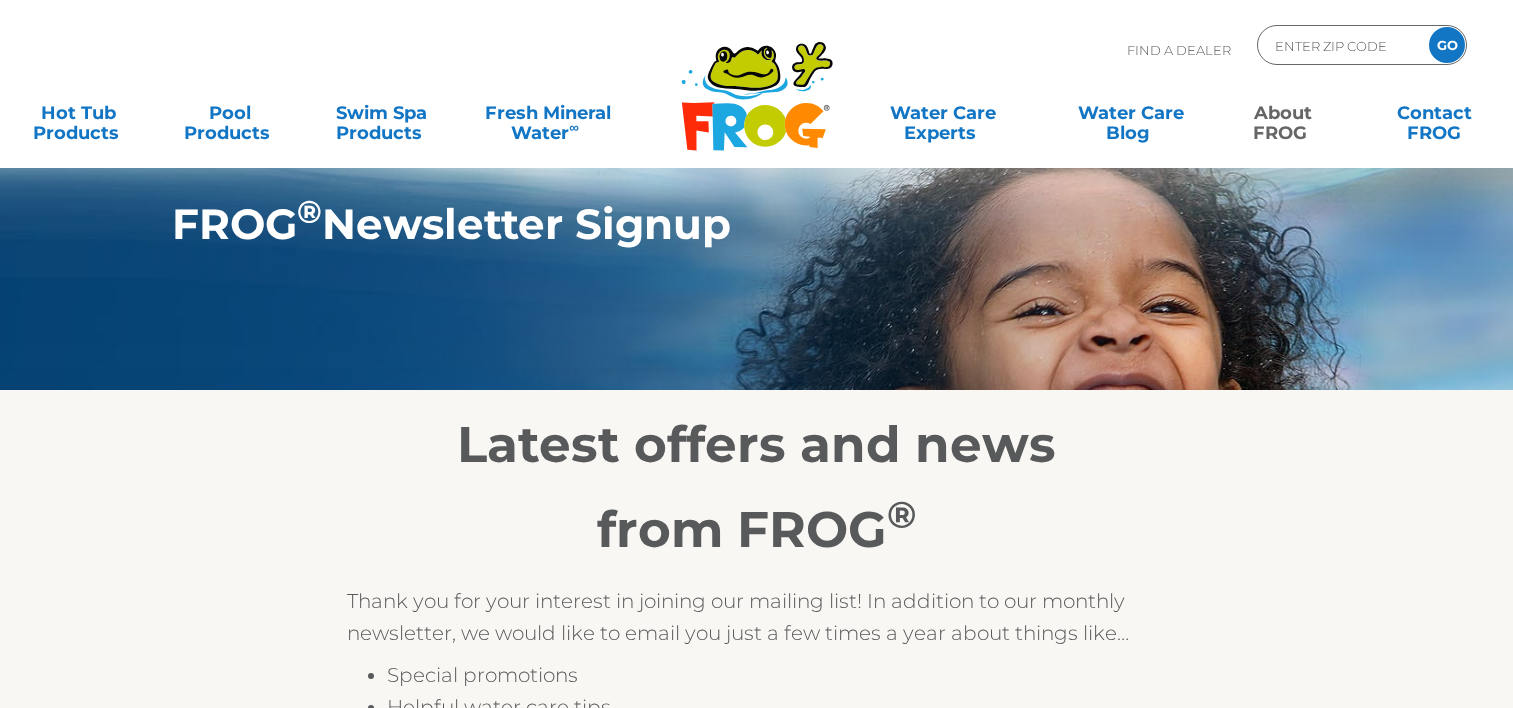 scroll, scrollTop: 0, scrollLeft: 0, axis: both 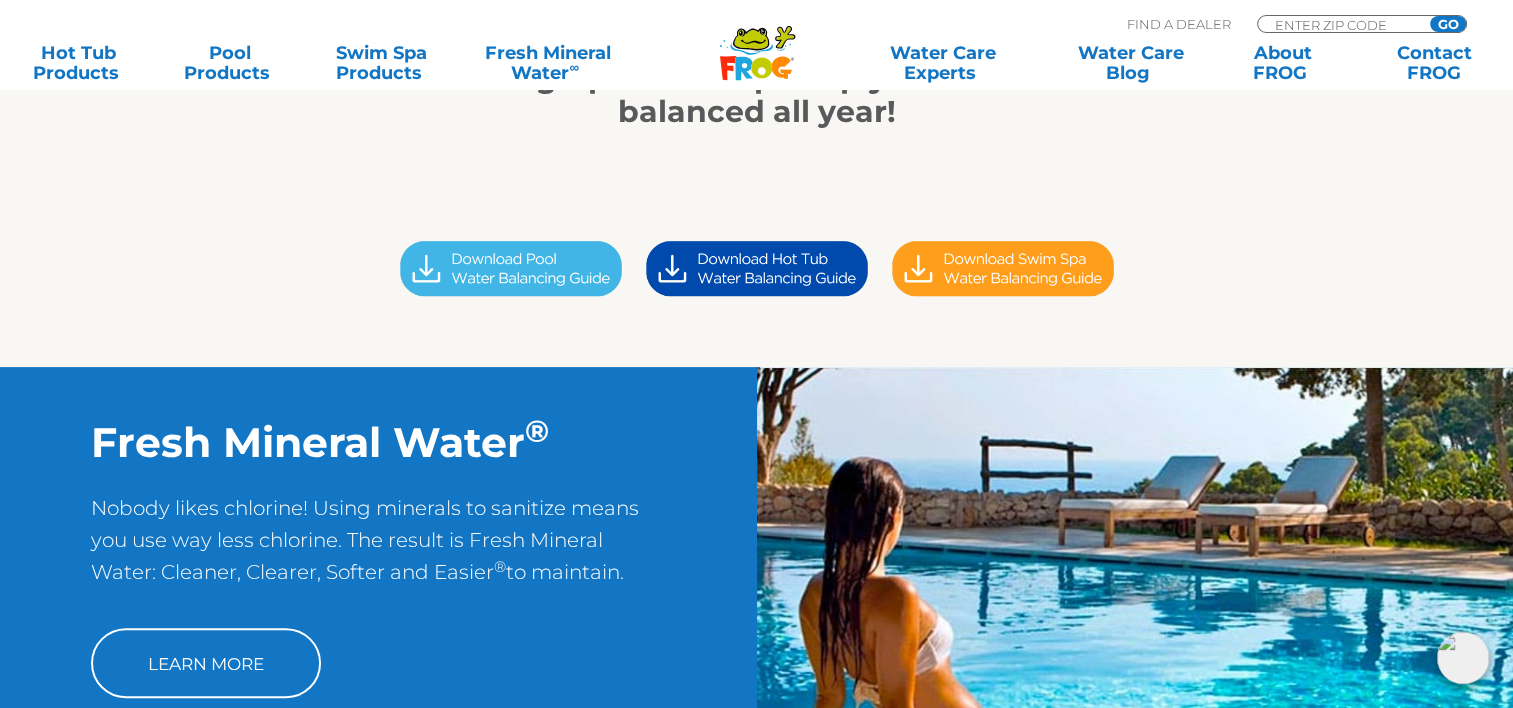 click at bounding box center [757, 268] 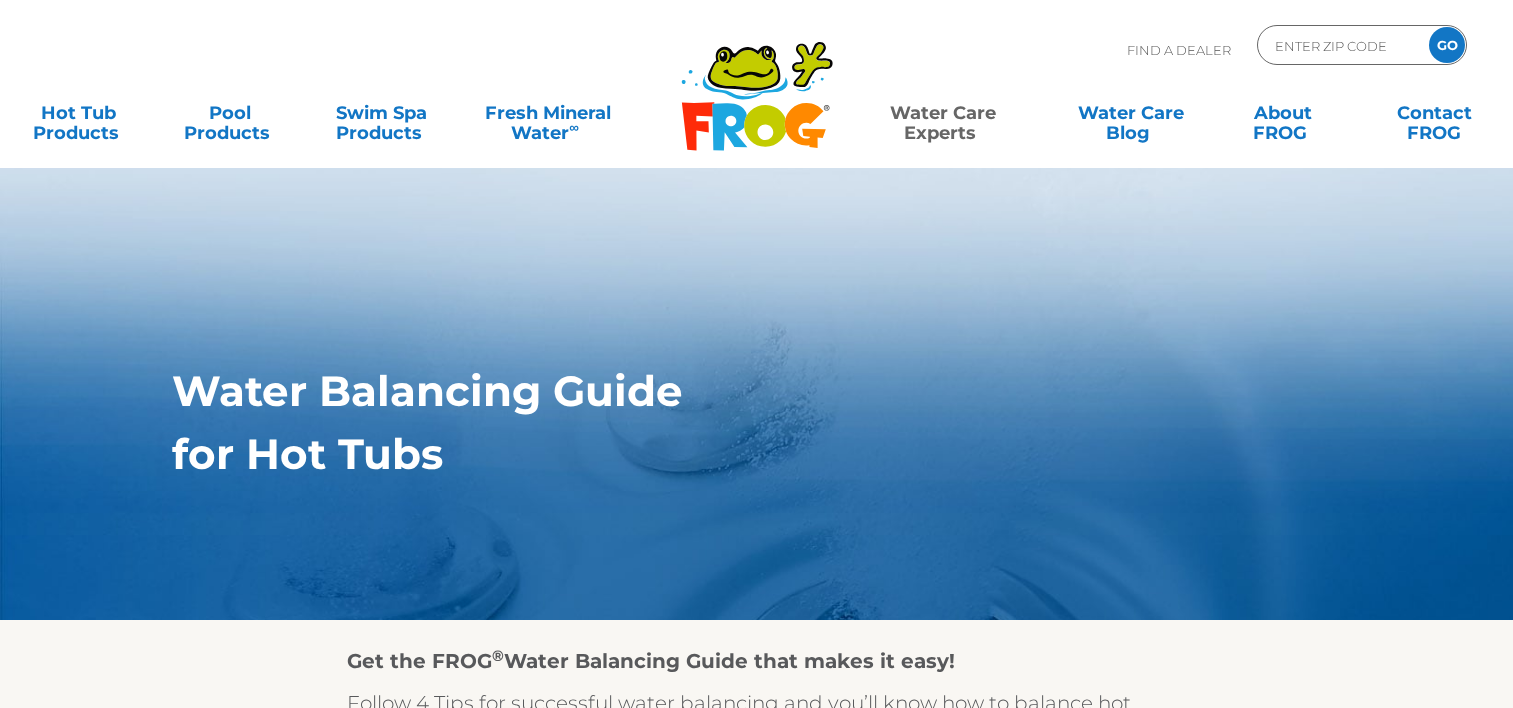 scroll, scrollTop: 0, scrollLeft: 0, axis: both 